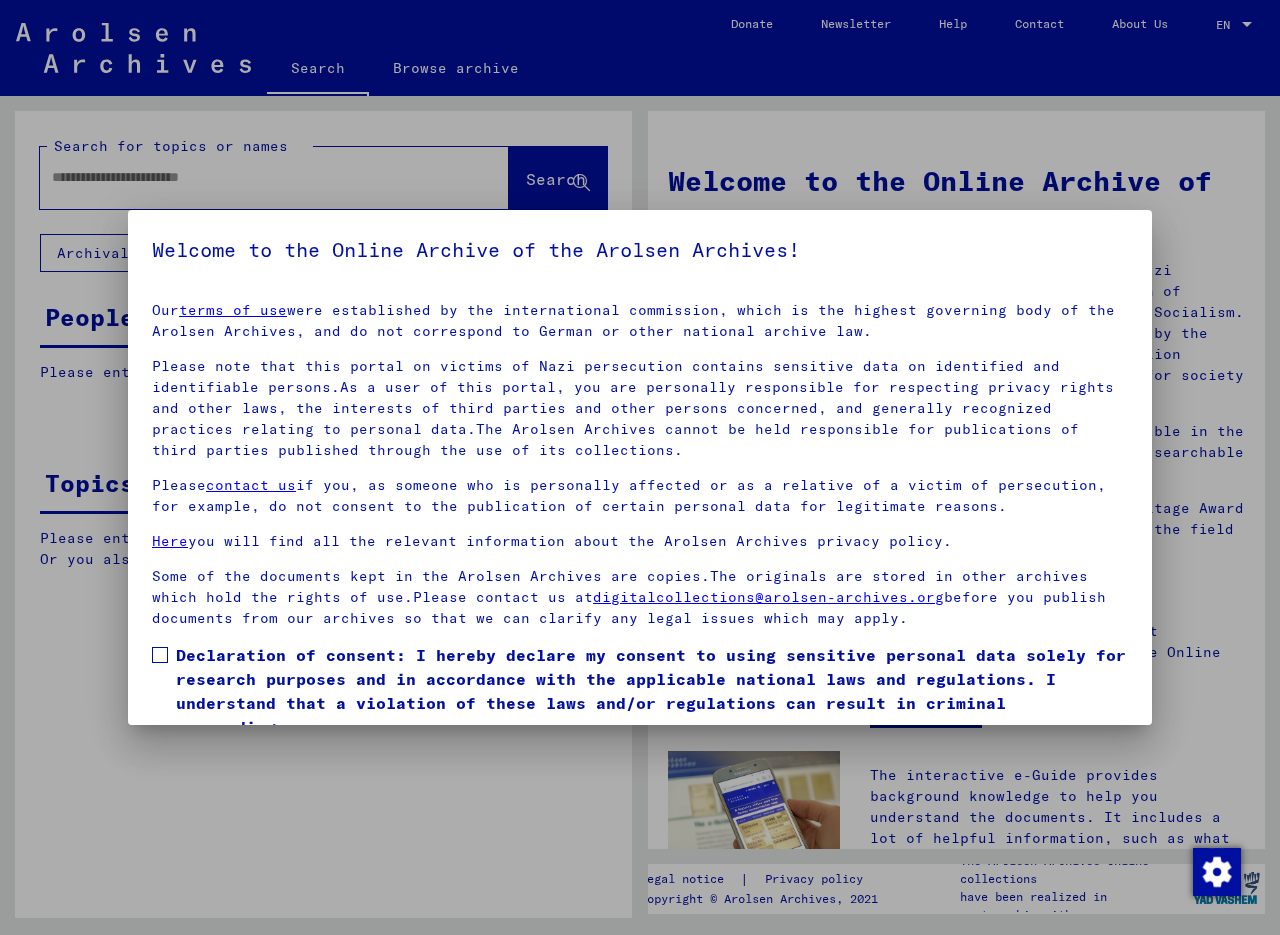 scroll, scrollTop: 0, scrollLeft: 0, axis: both 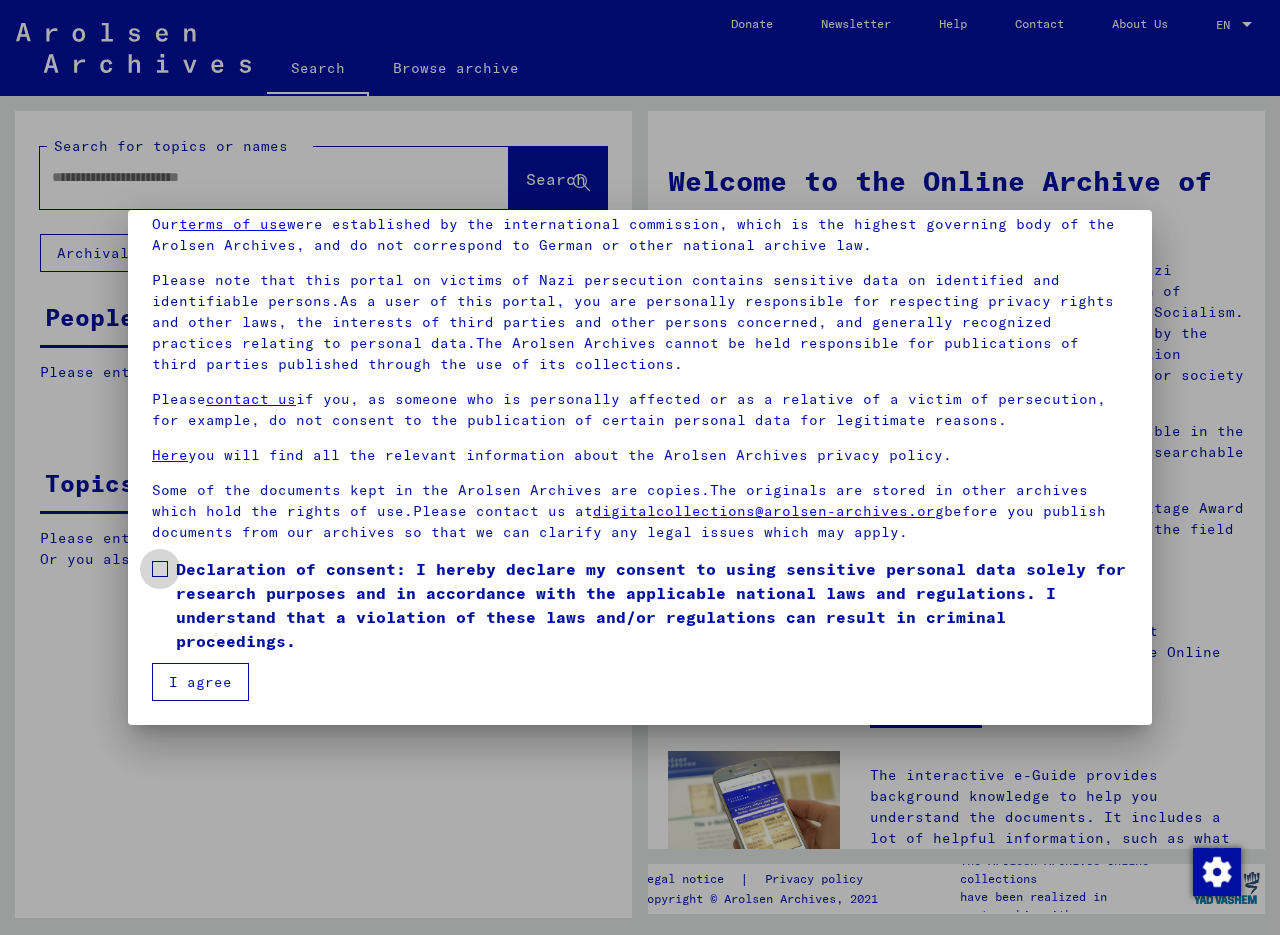 click at bounding box center [160, 569] 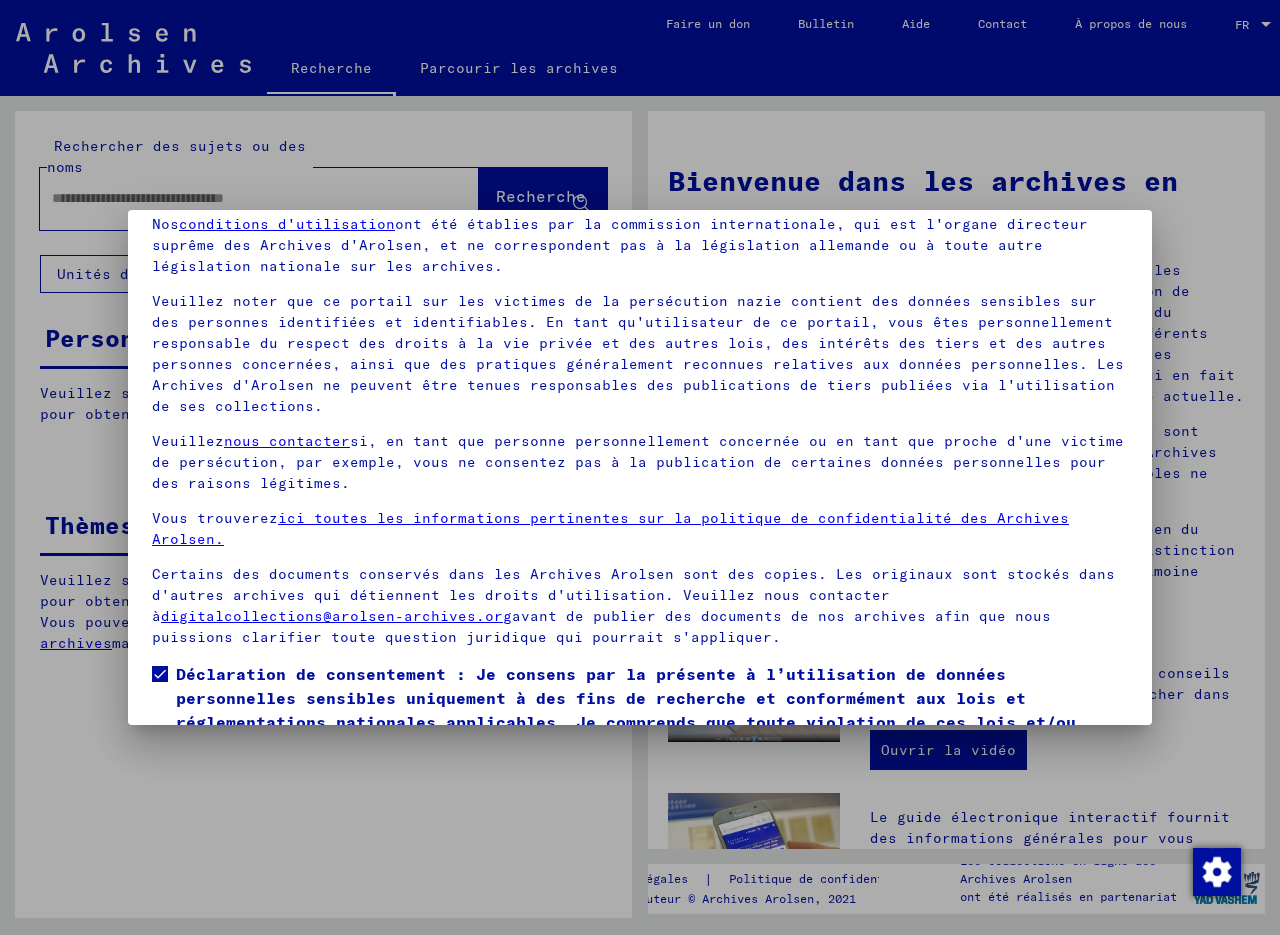 scroll, scrollTop: 191, scrollLeft: 0, axis: vertical 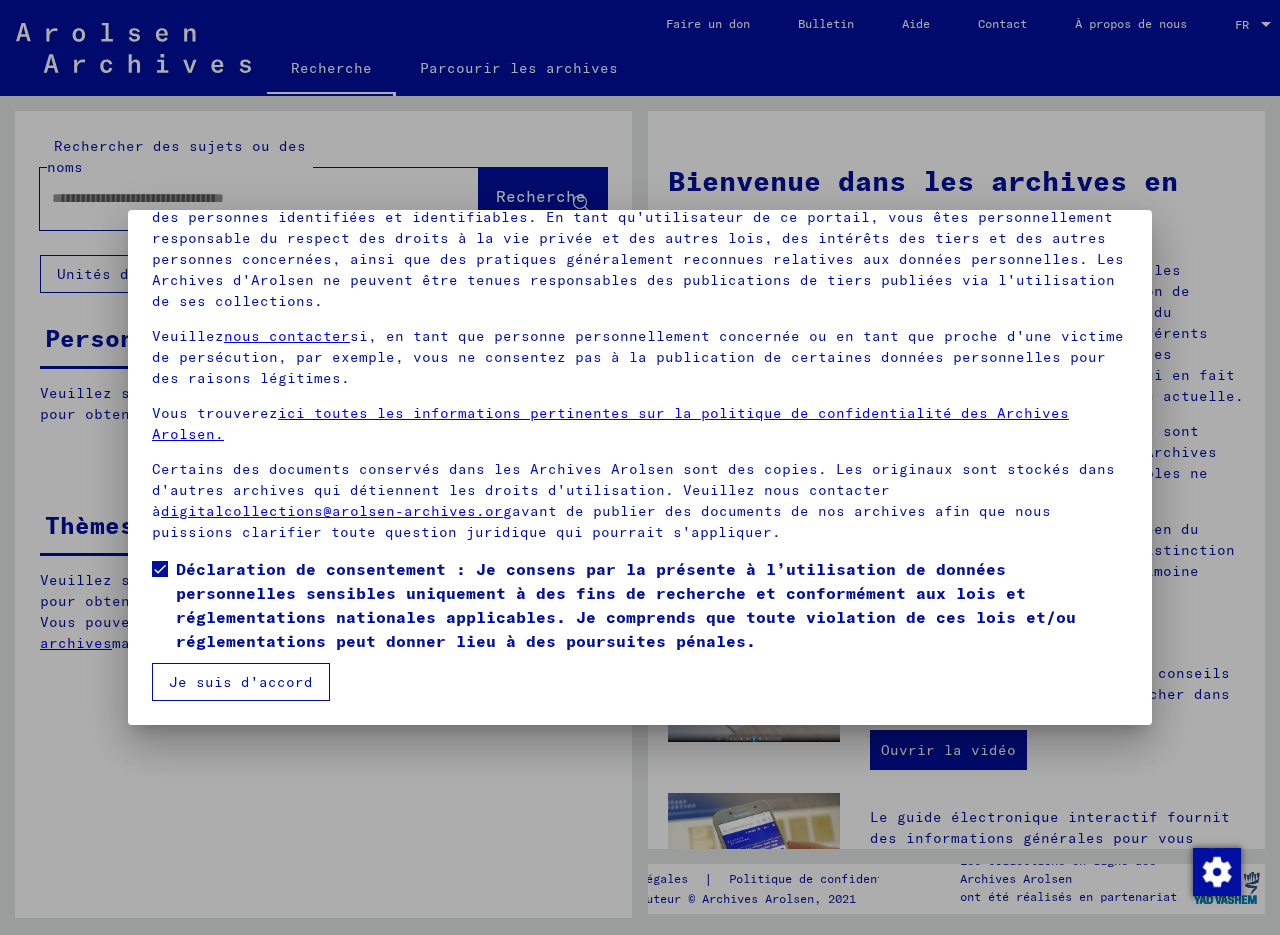 click on "Je suis d'accord" at bounding box center (241, 682) 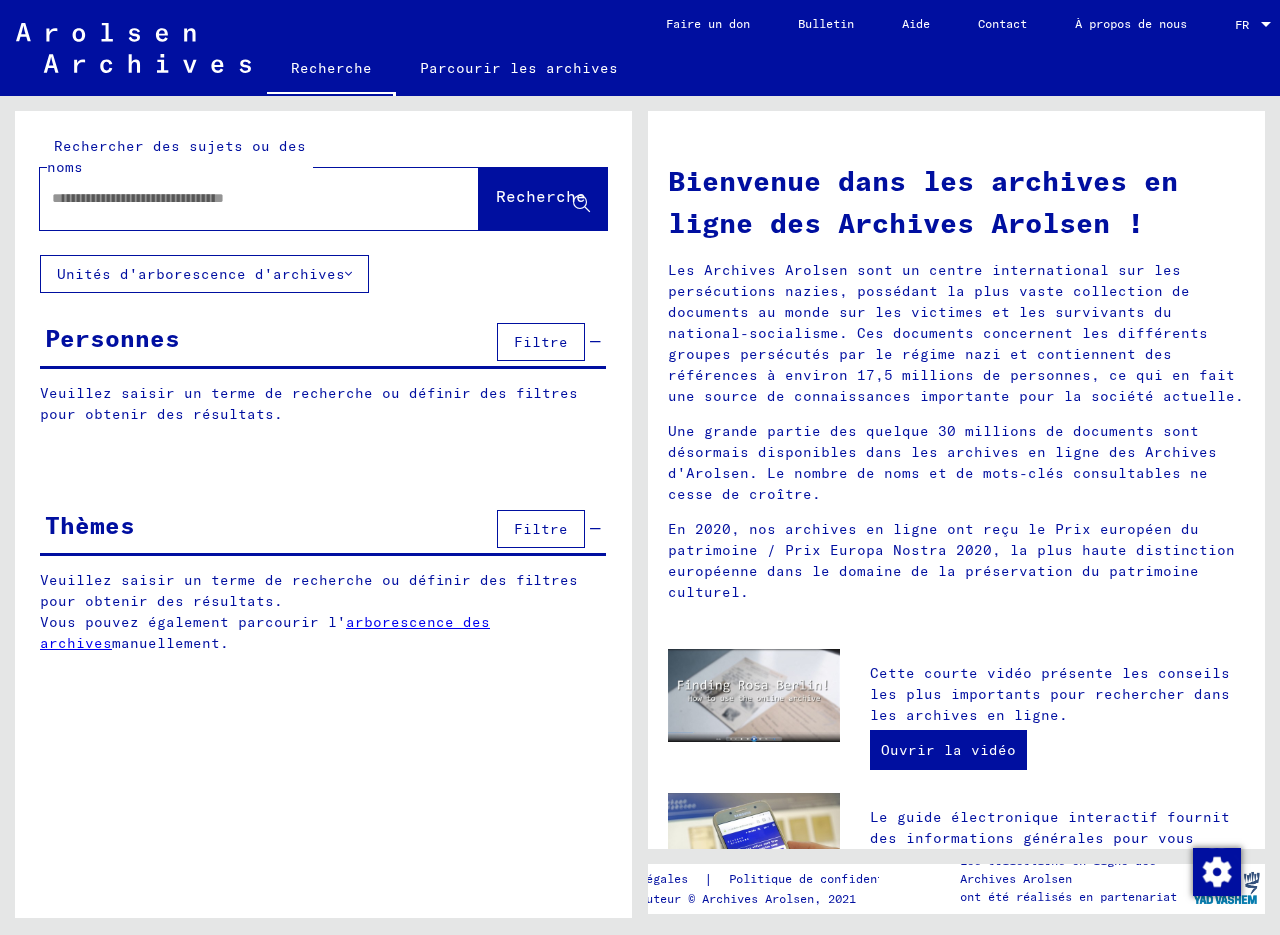 click at bounding box center (235, 198) 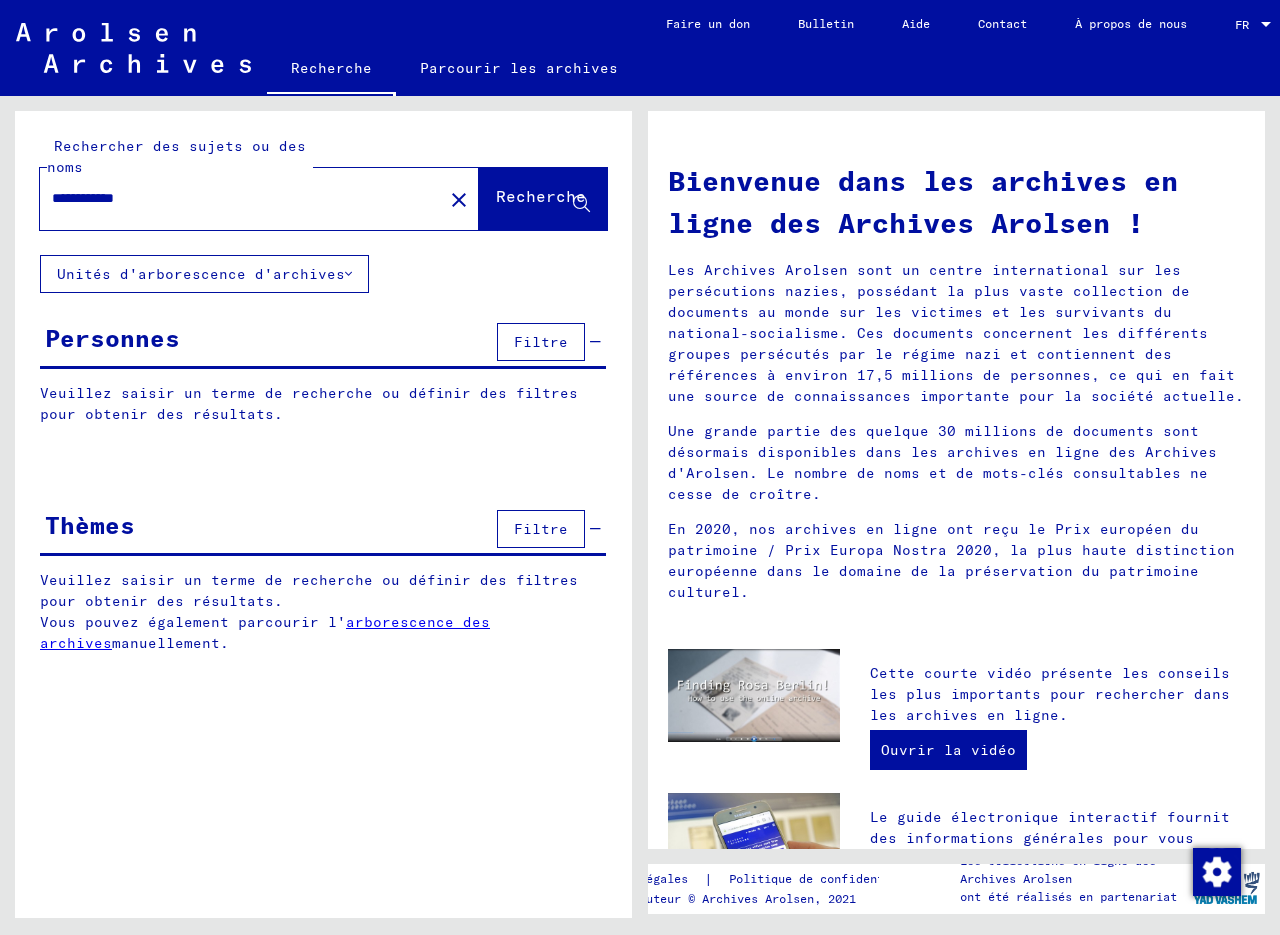 click on "**********" at bounding box center (235, 198) 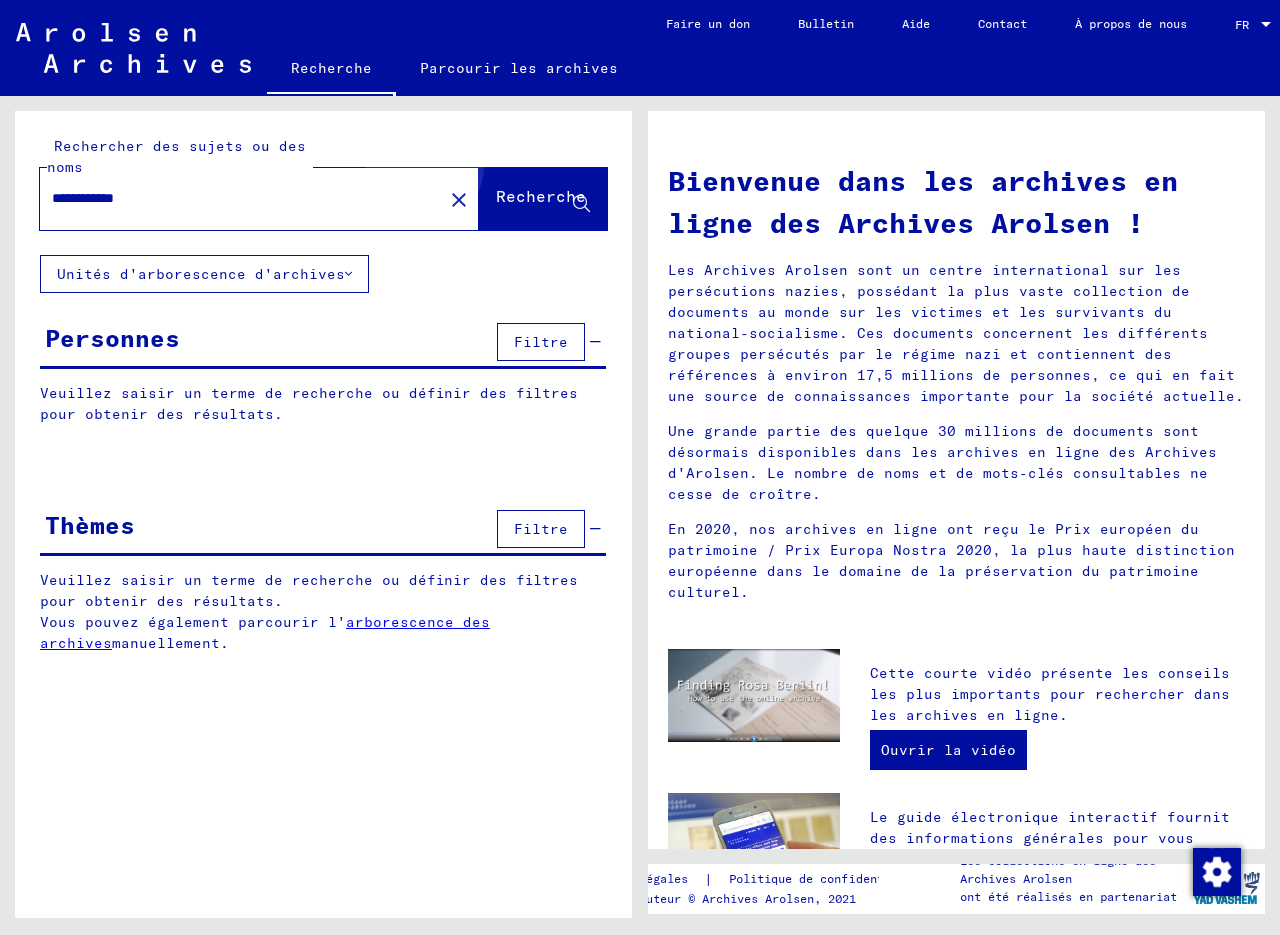 click on "Recherche" 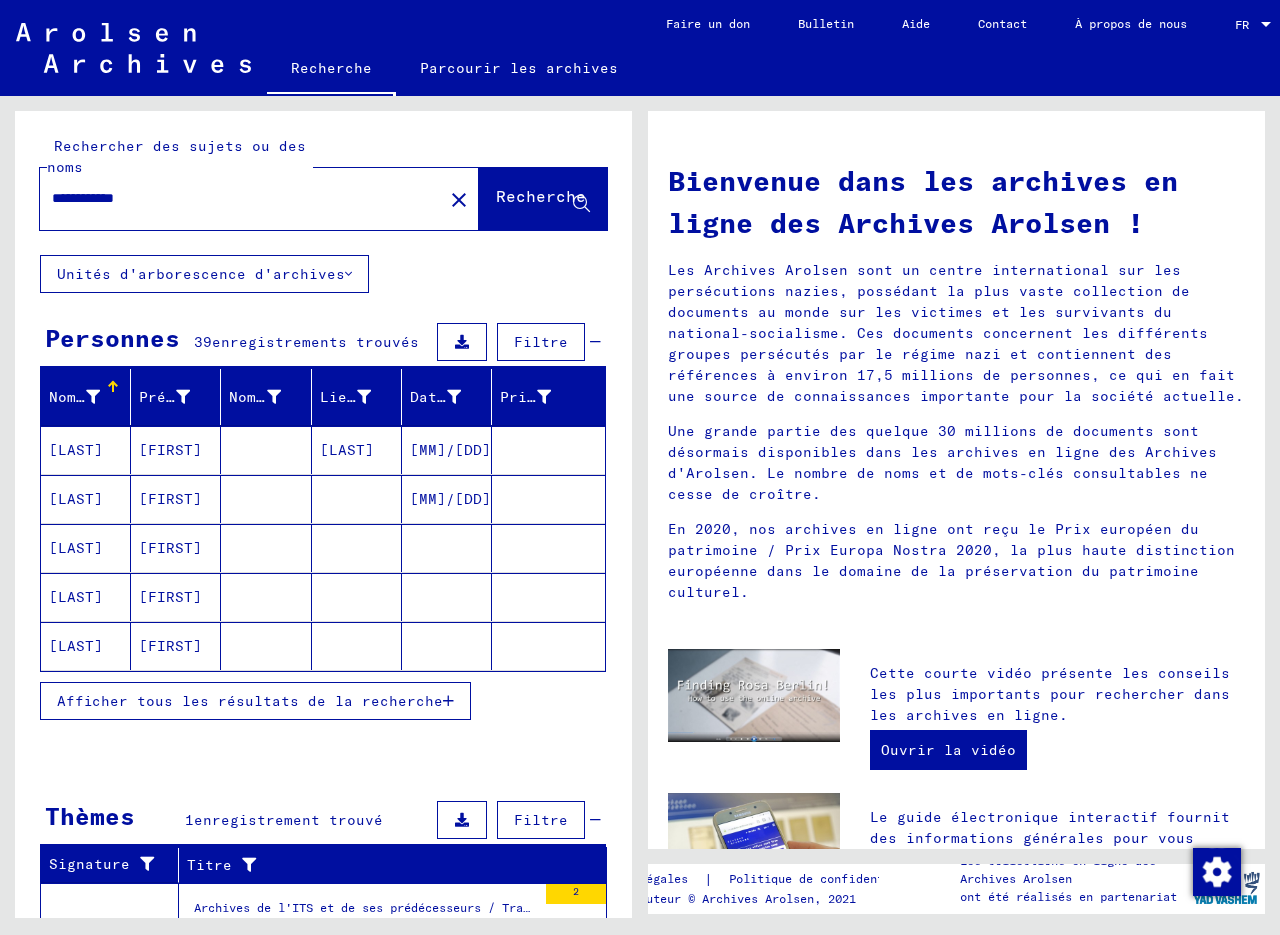 click on "[LAST]" at bounding box center (76, 499) 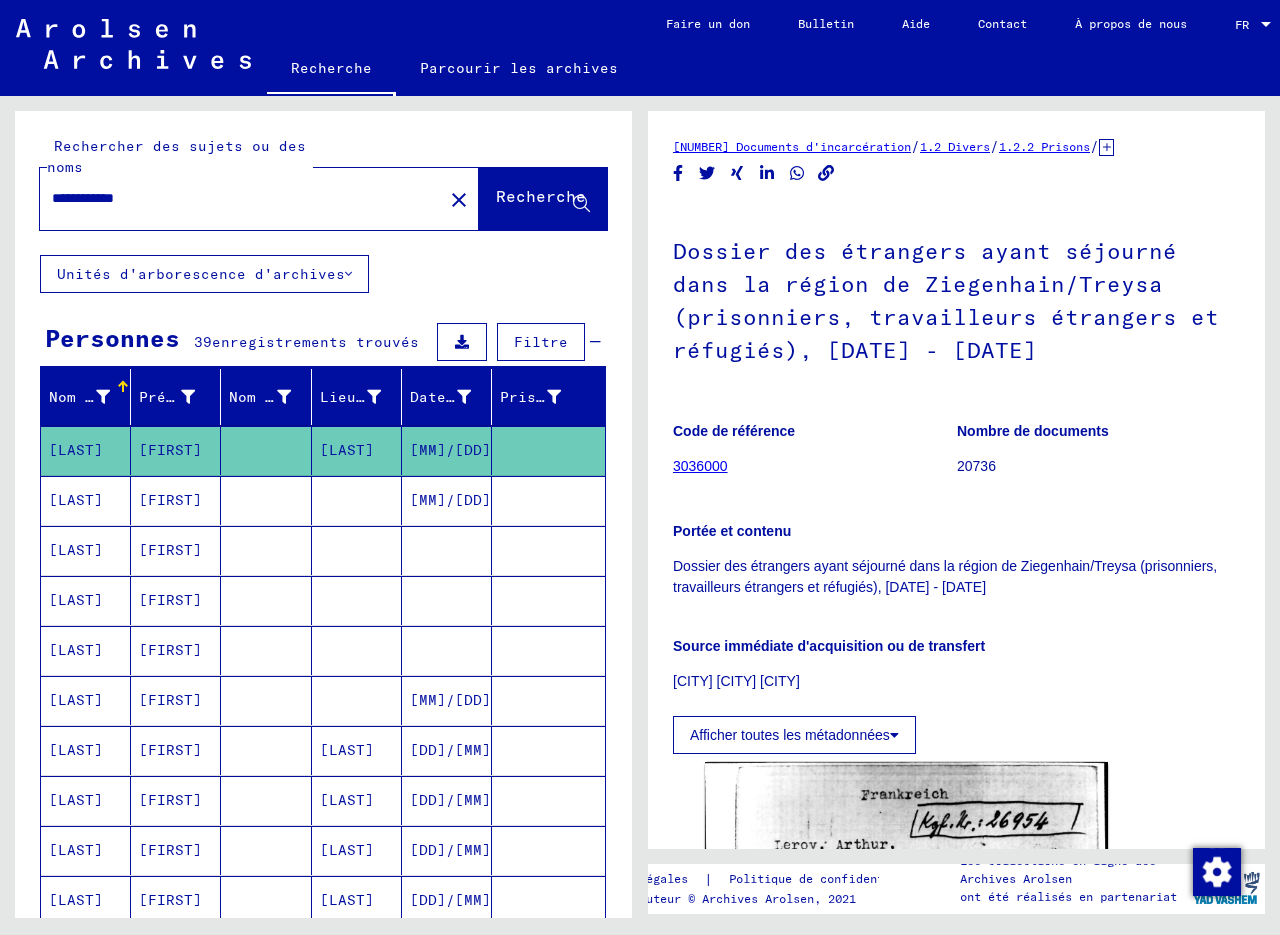 scroll, scrollTop: 400, scrollLeft: 0, axis: vertical 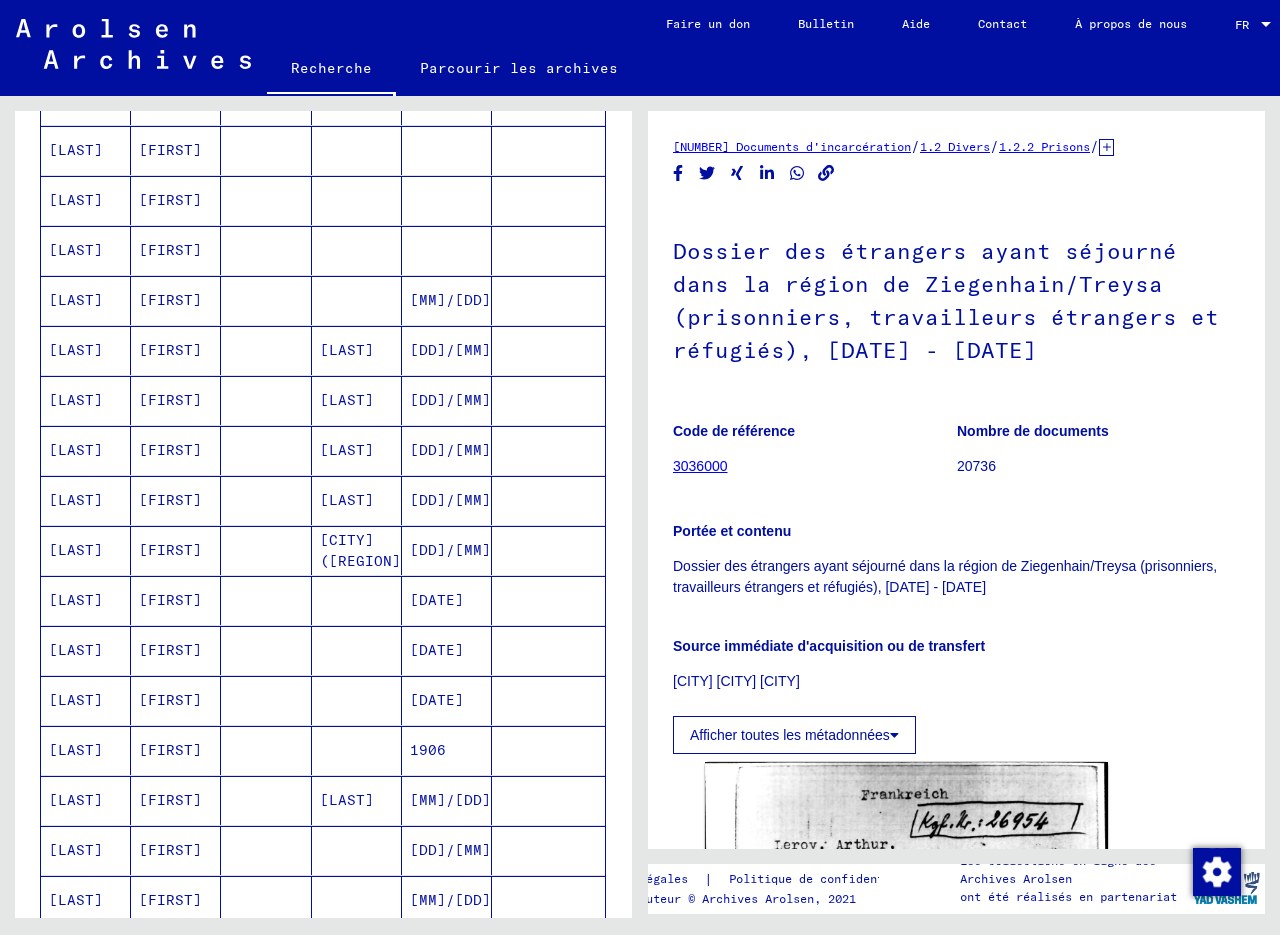 click at bounding box center [266, 500] 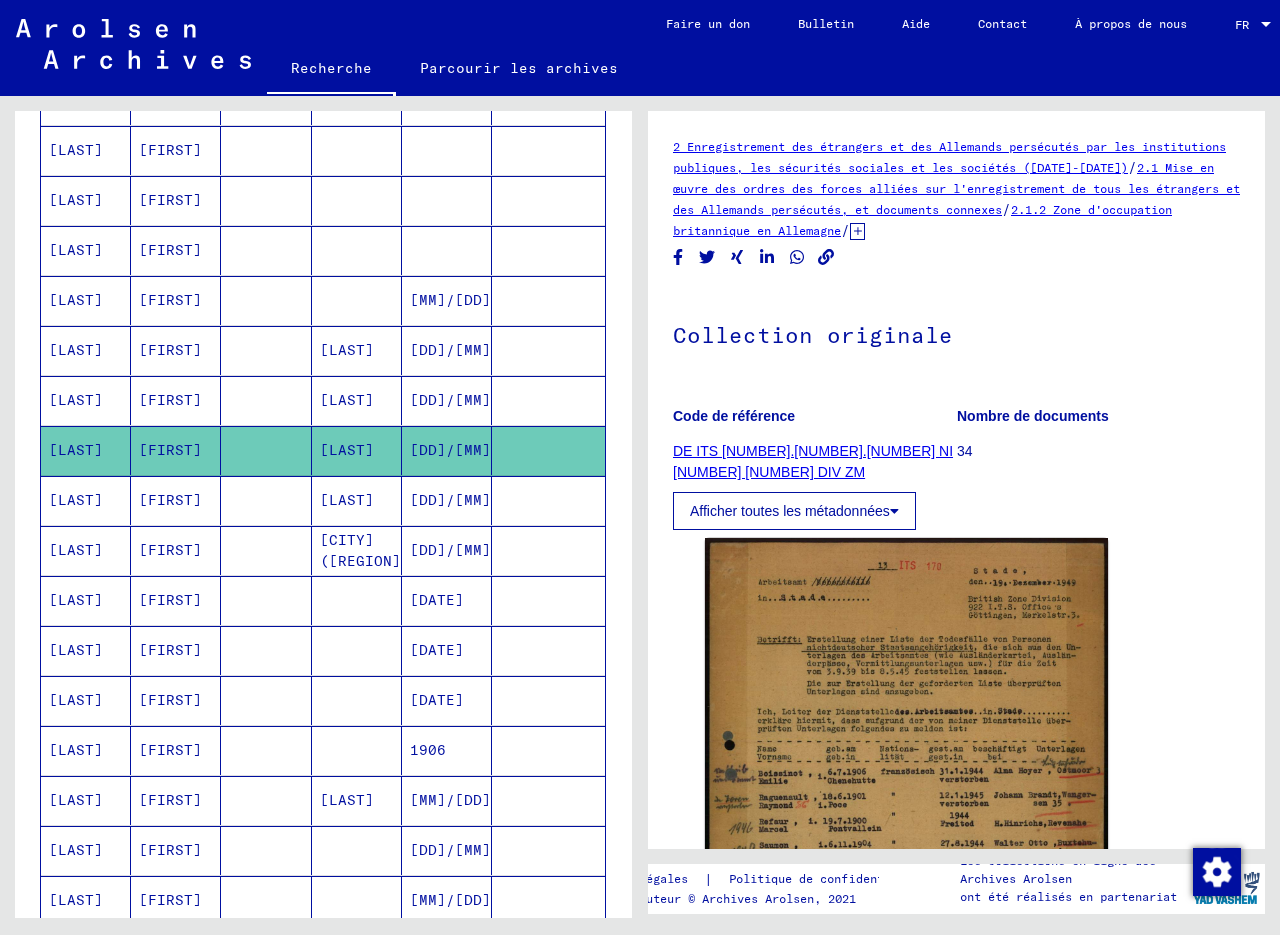 scroll, scrollTop: 0, scrollLeft: 0, axis: both 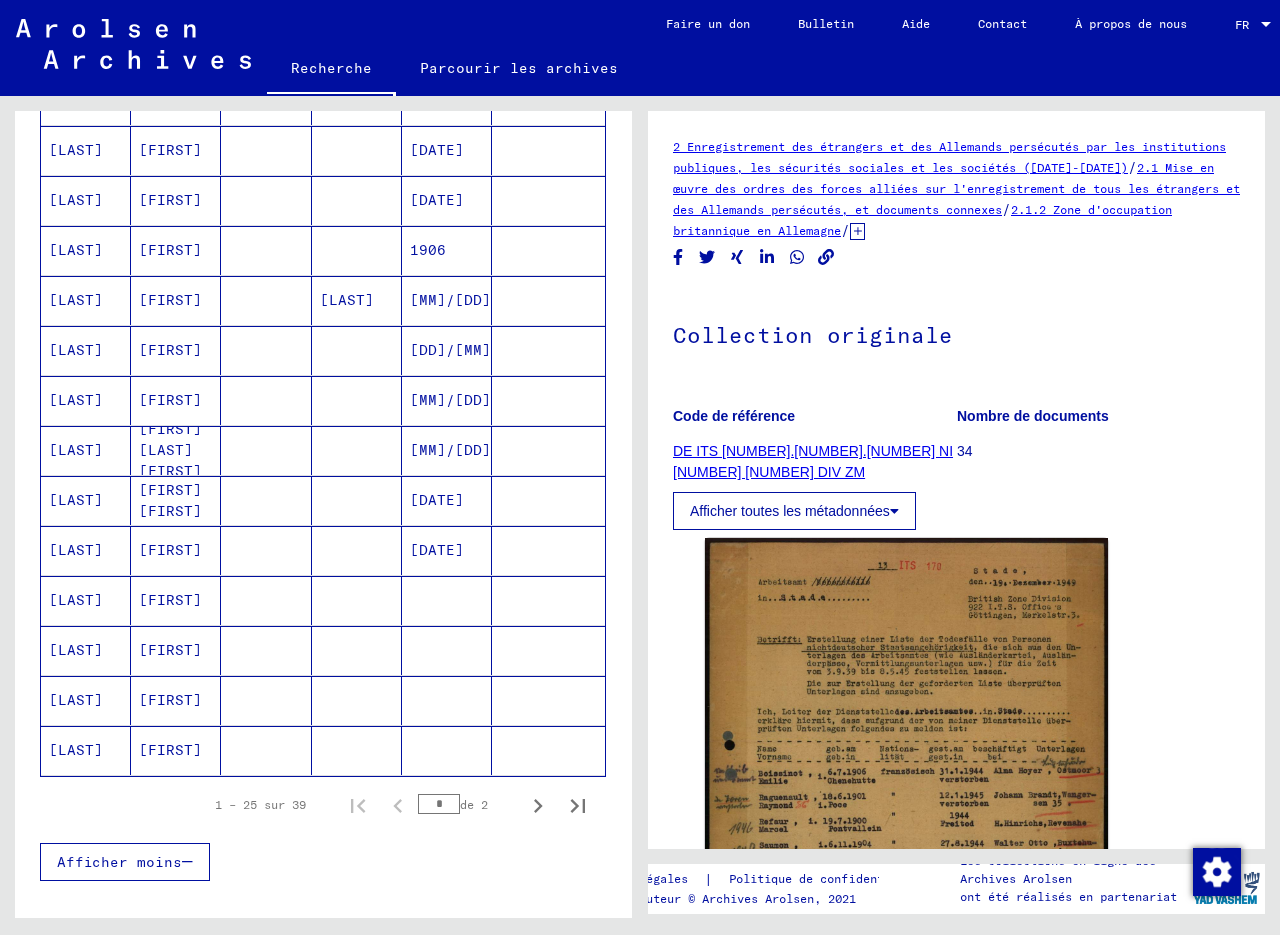 click on "[LAST]" at bounding box center (76, 400) 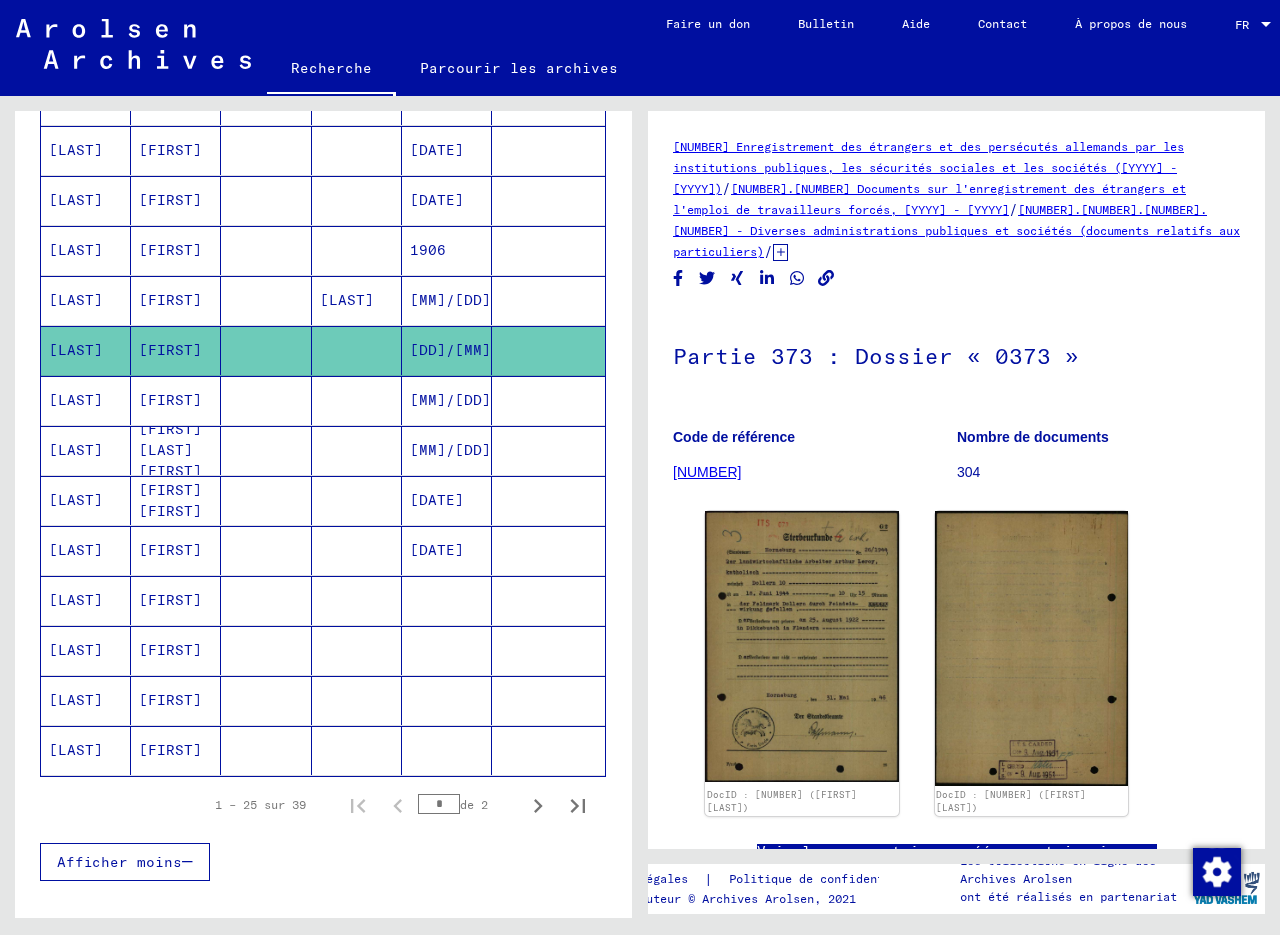 scroll, scrollTop: 0, scrollLeft: 0, axis: both 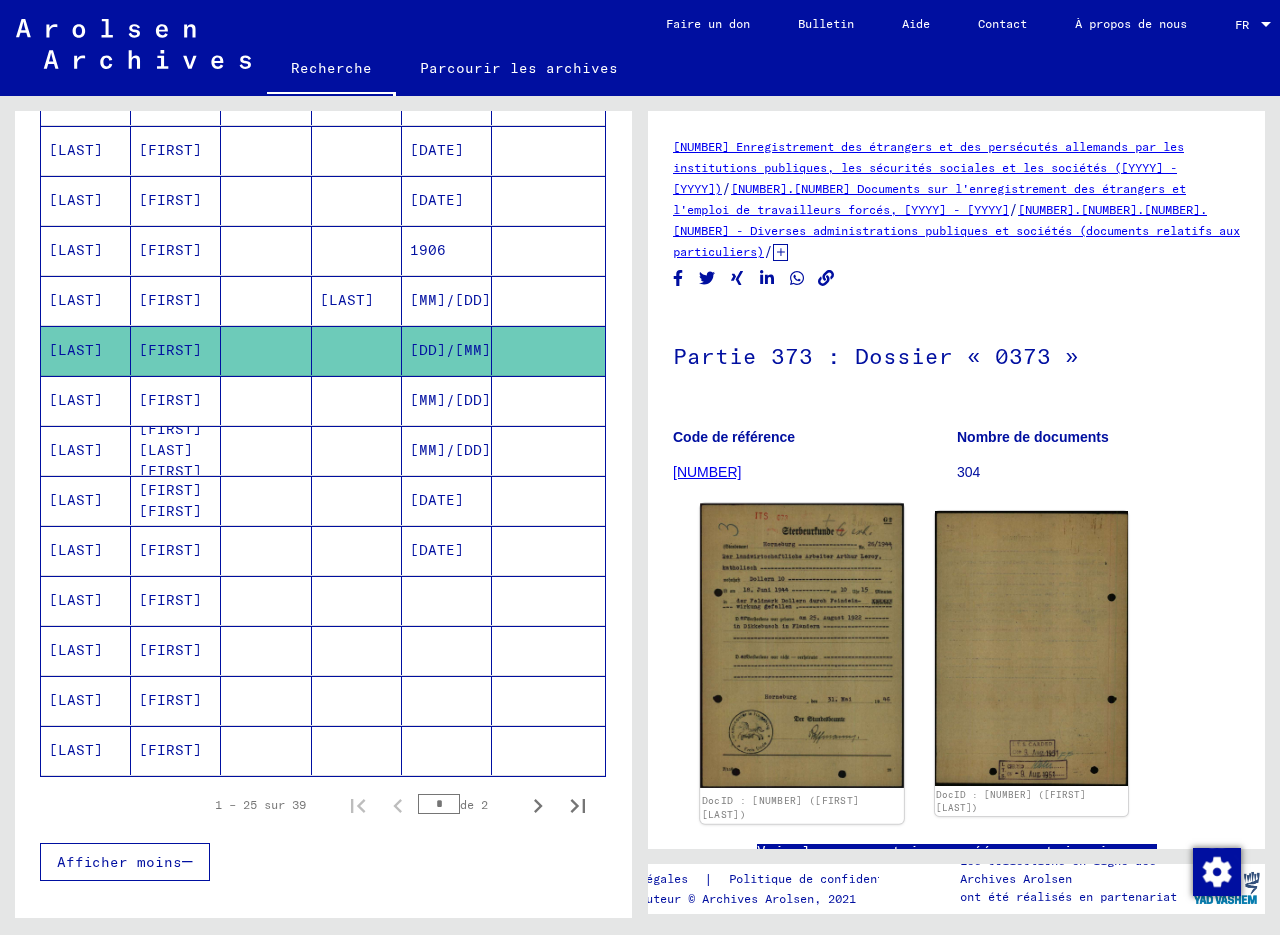 click 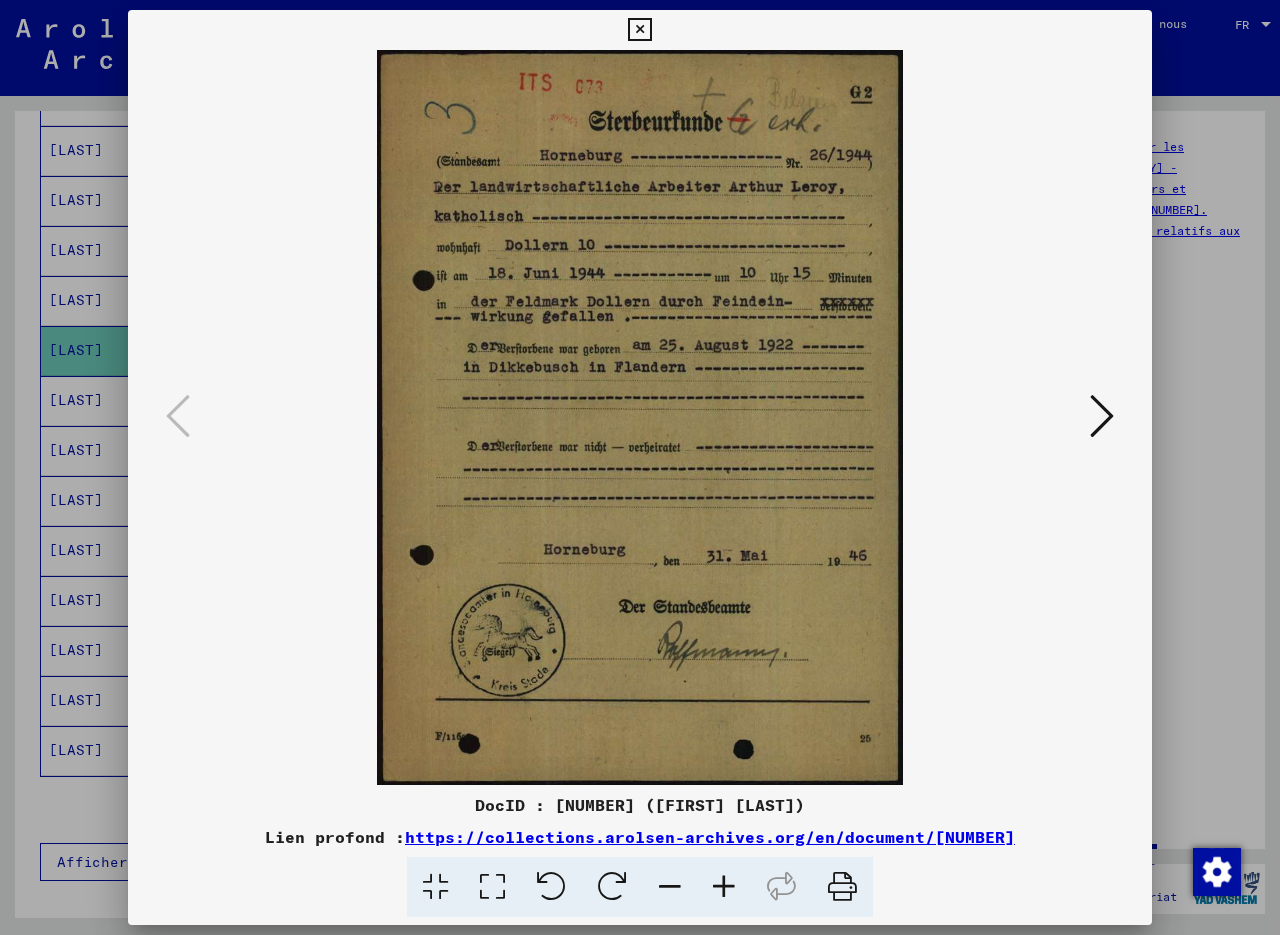 click at bounding box center (1102, 416) 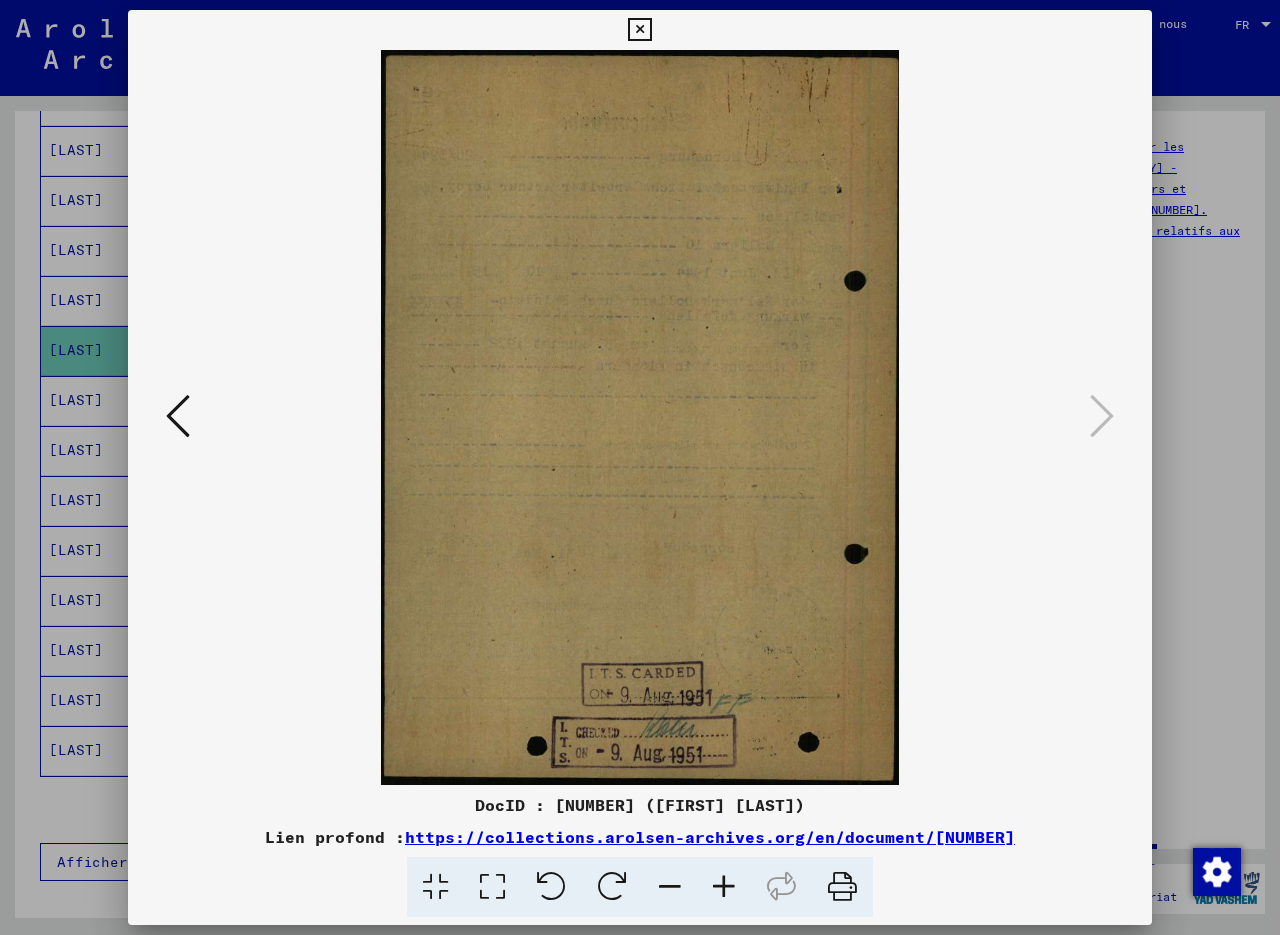 click at bounding box center [178, 417] 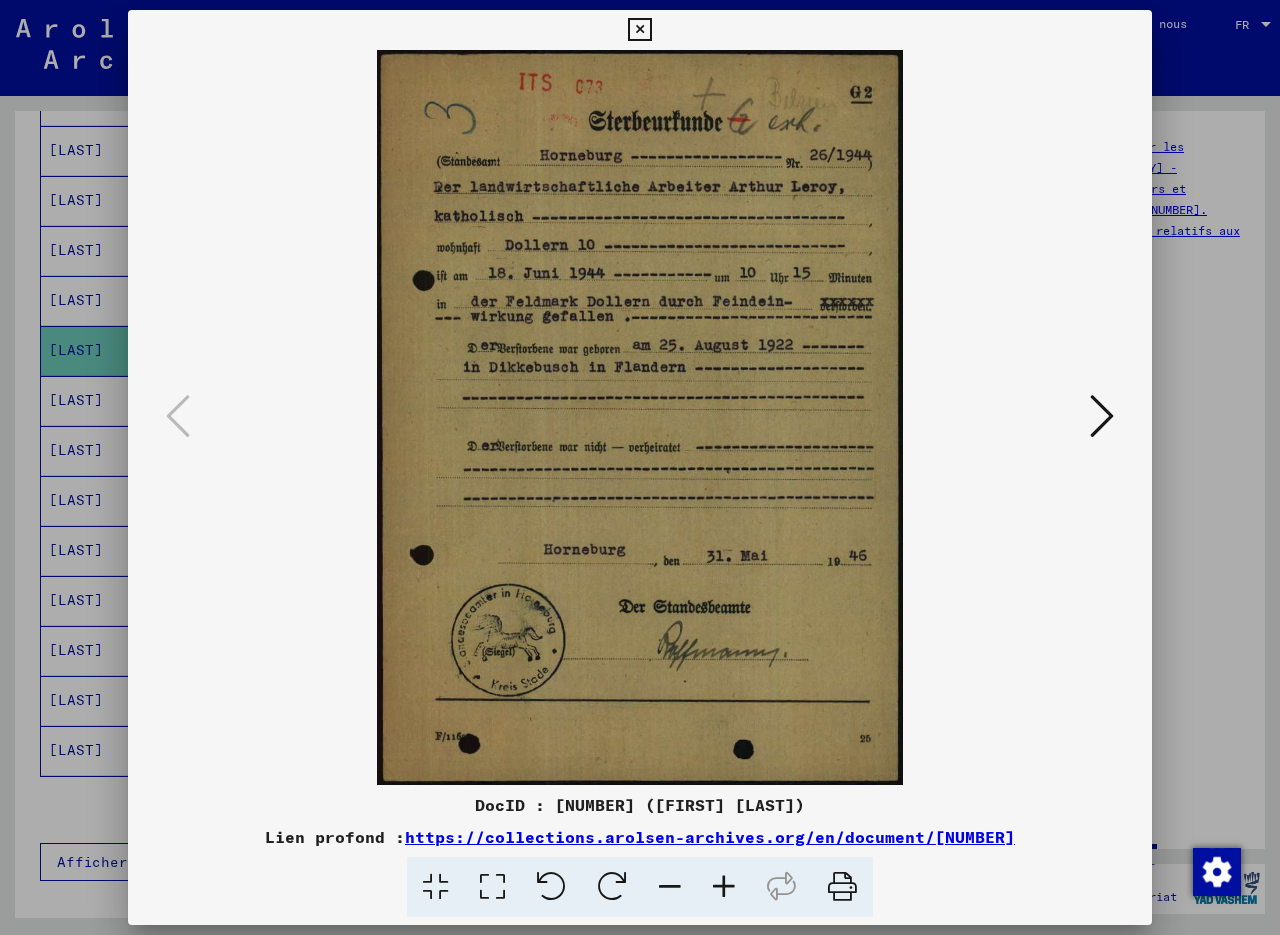 click at bounding box center (640, 467) 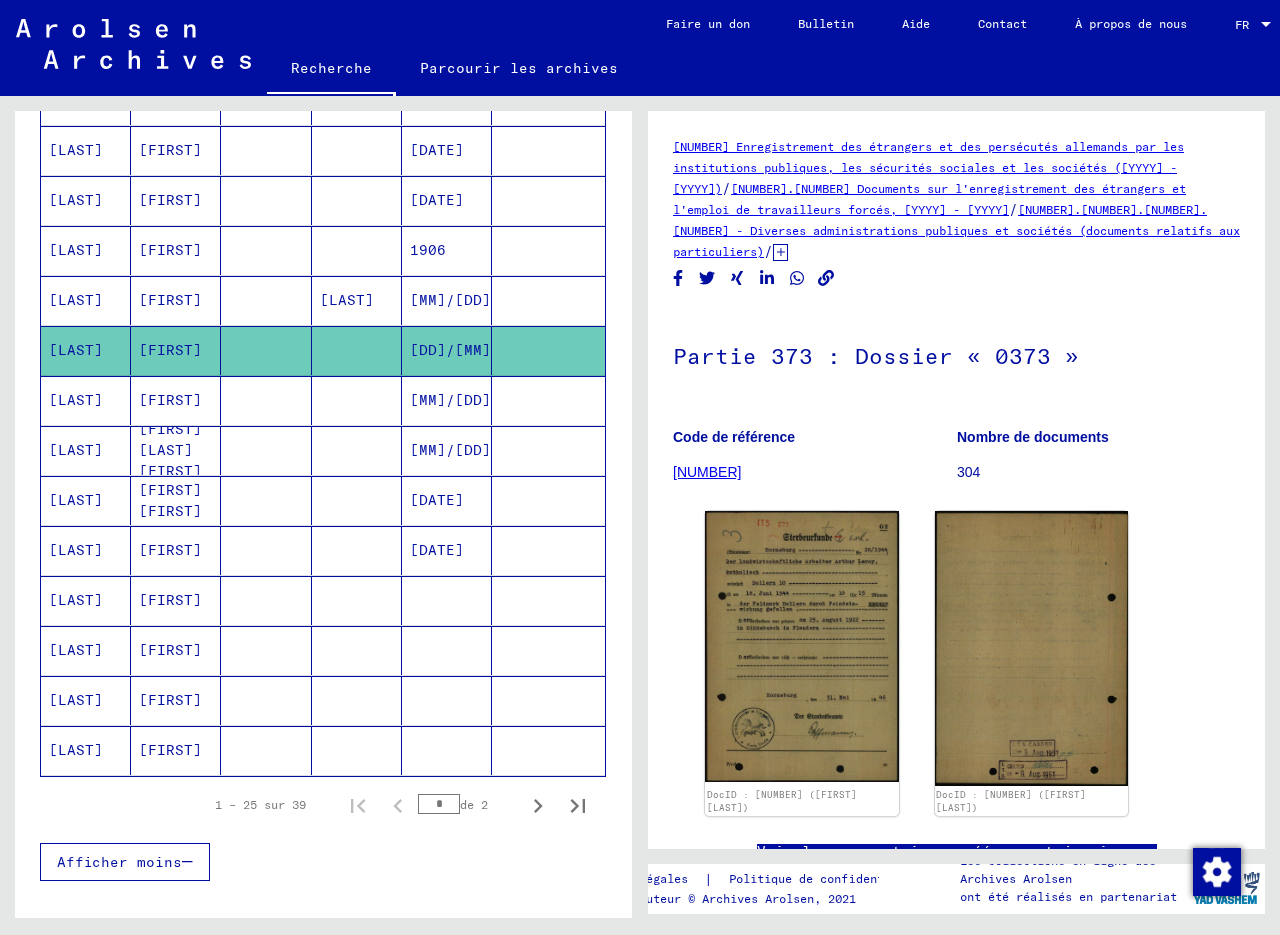 scroll, scrollTop: 700, scrollLeft: 0, axis: vertical 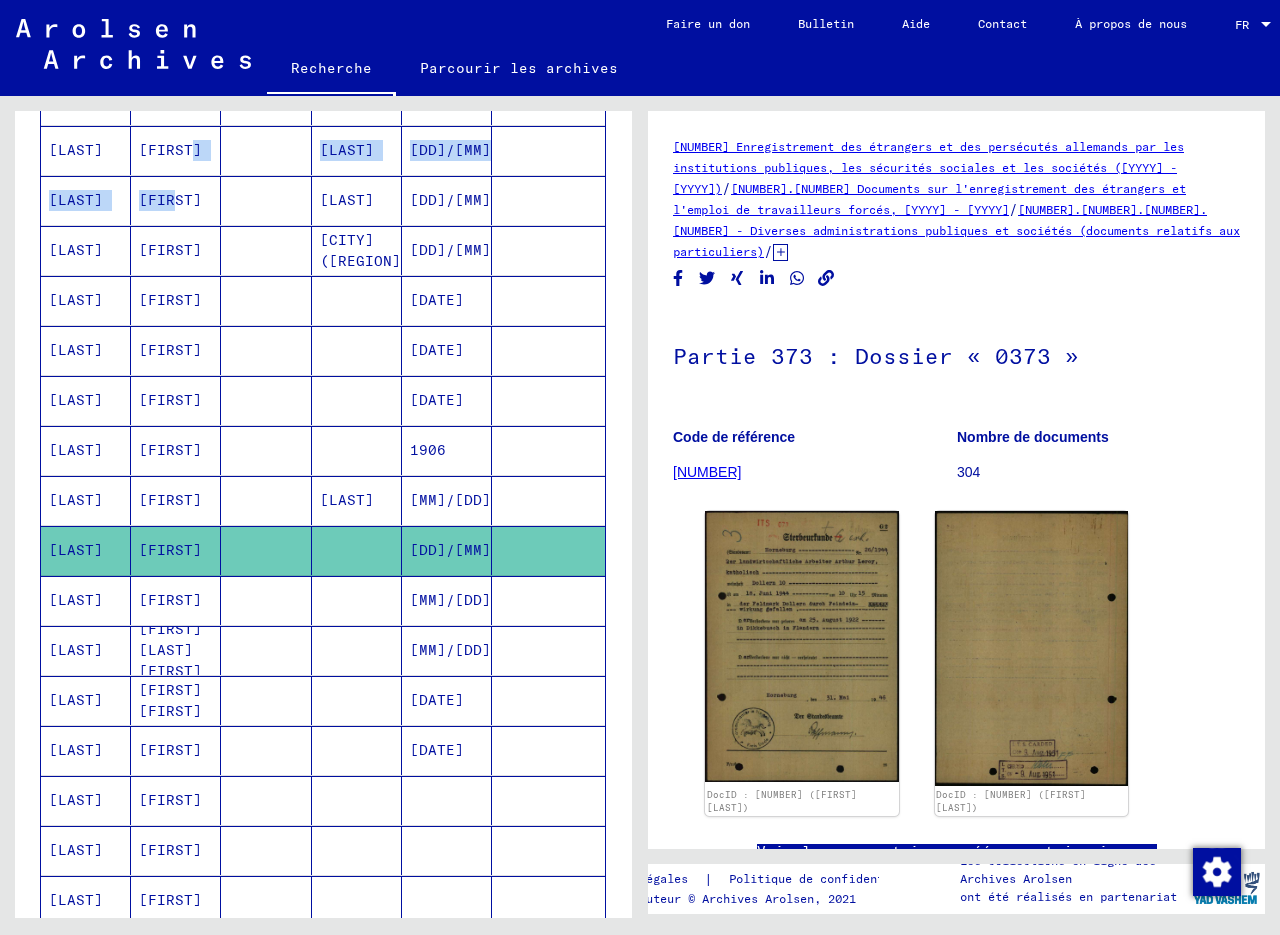 drag, startPoint x: 185, startPoint y: 181, endPoint x: 229, endPoint y: 148, distance: 55 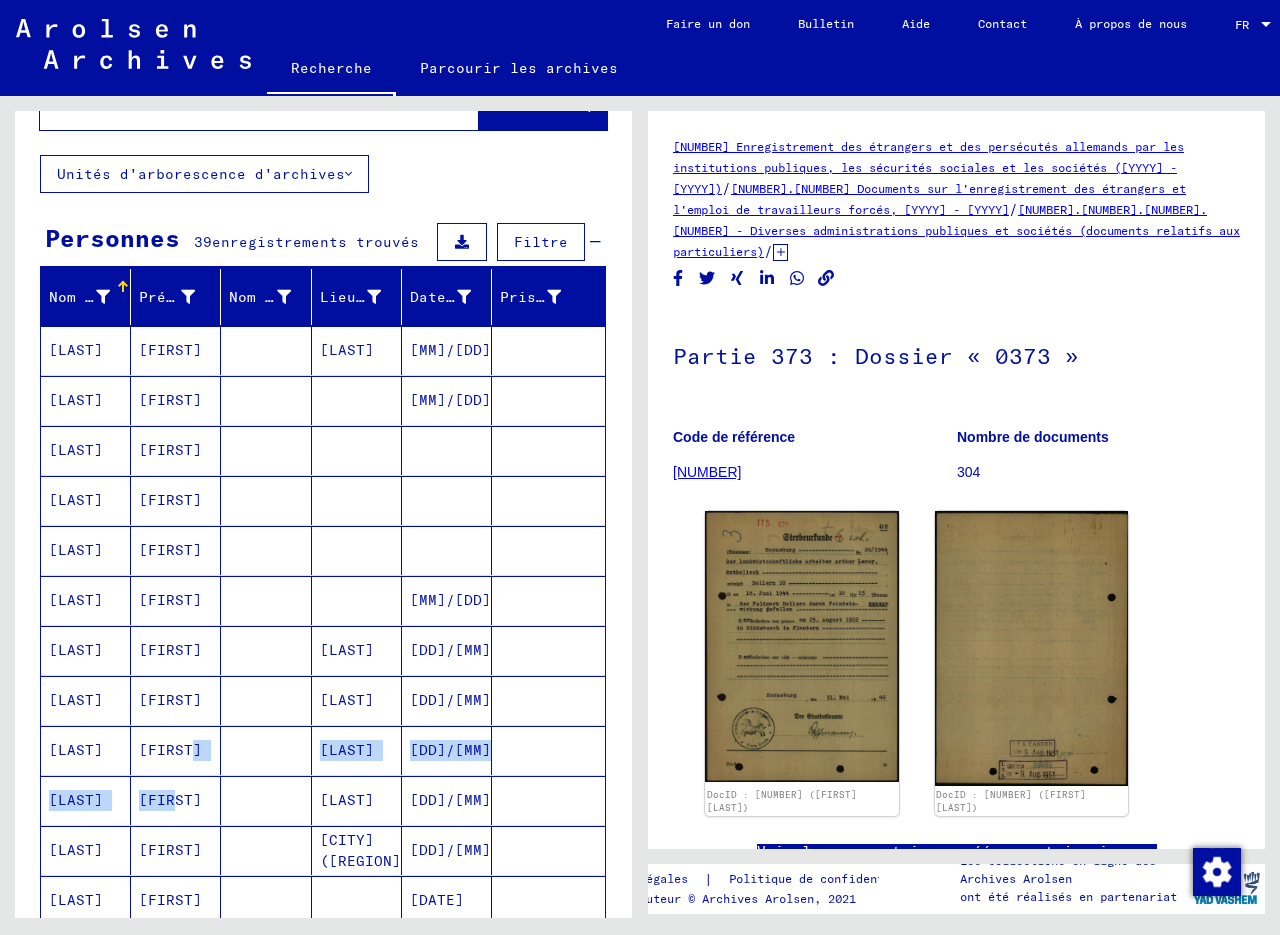 scroll, scrollTop: 0, scrollLeft: 0, axis: both 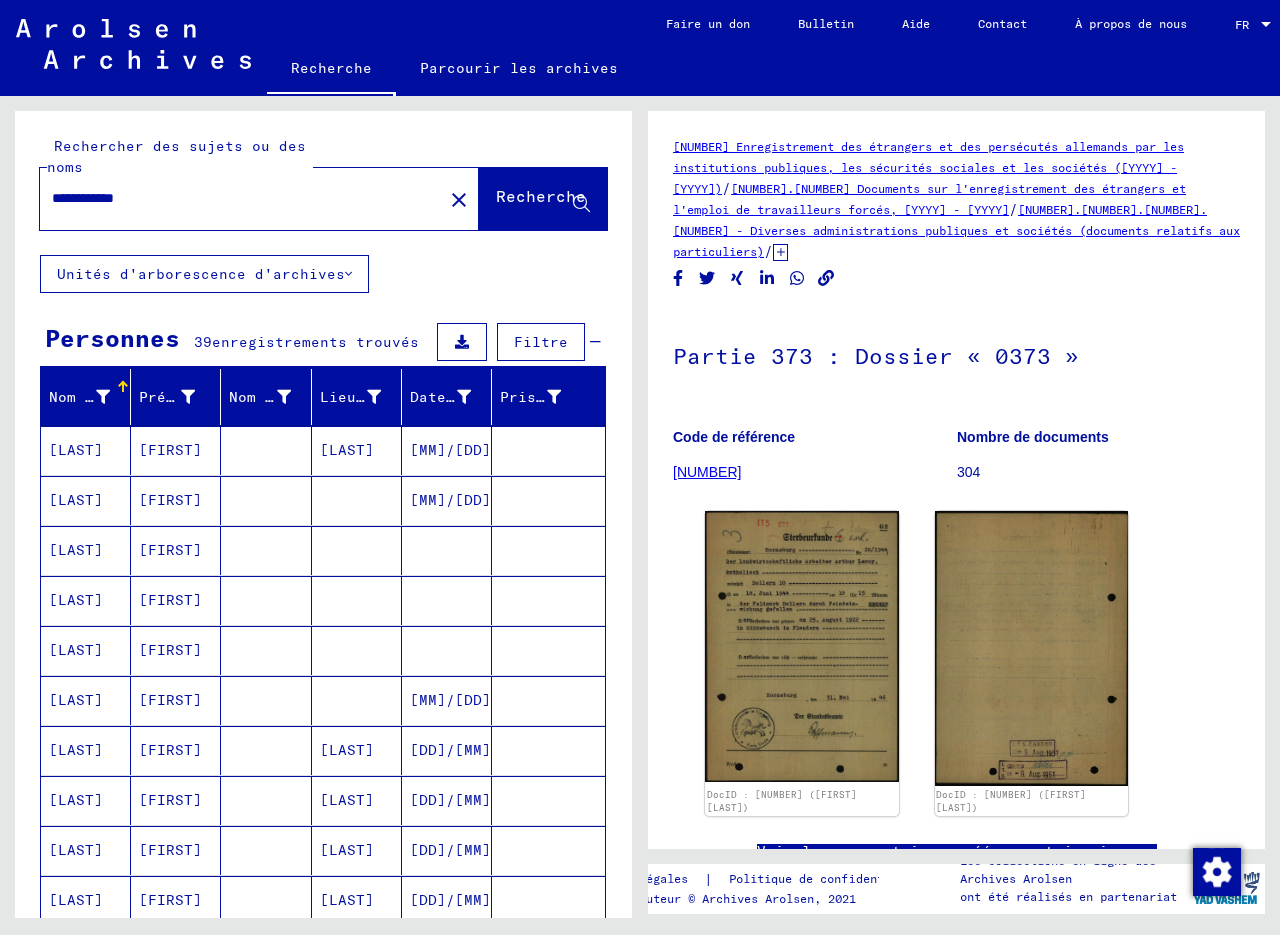 click on "**********" at bounding box center (241, 198) 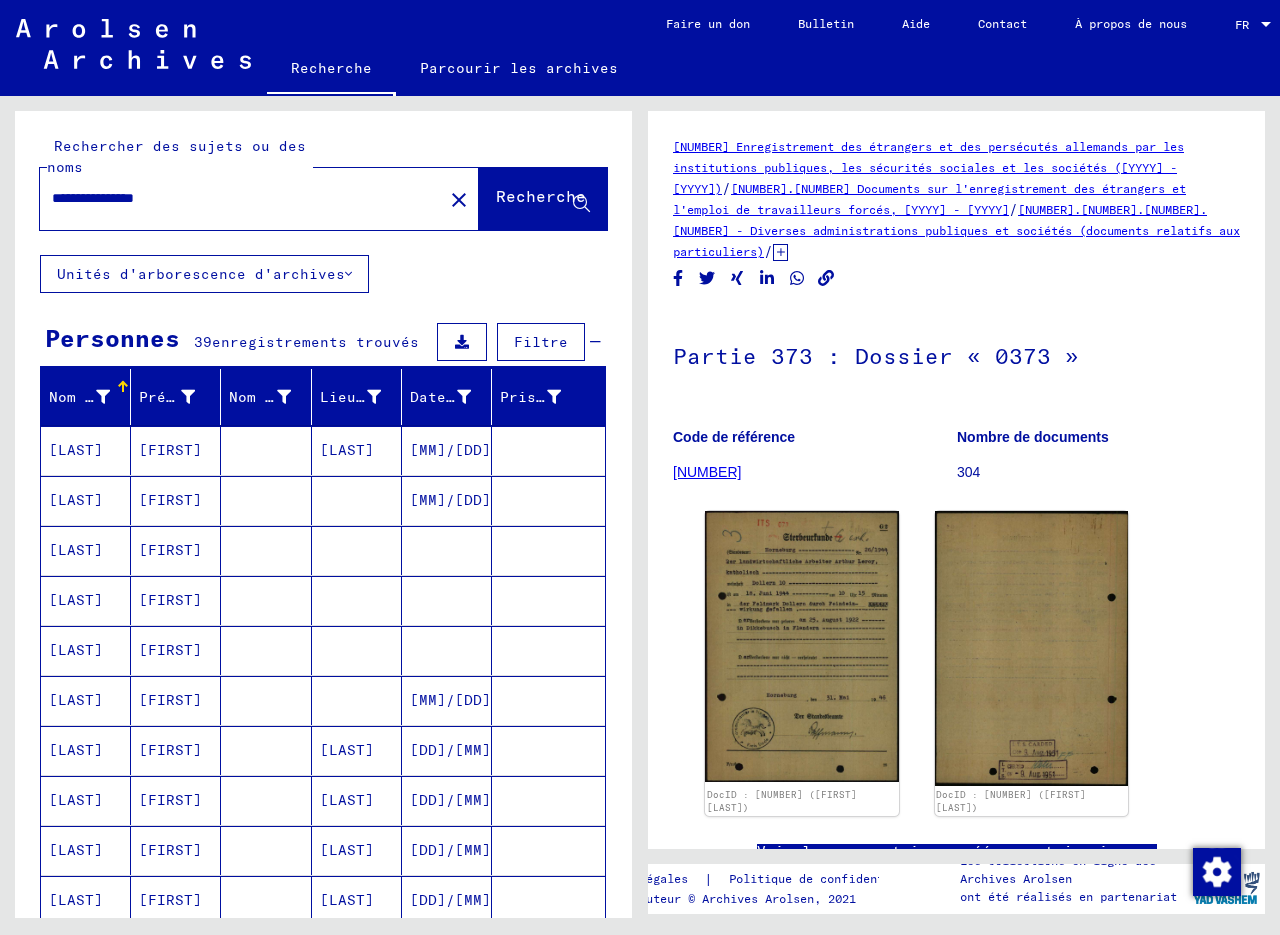 click on "Recherche" 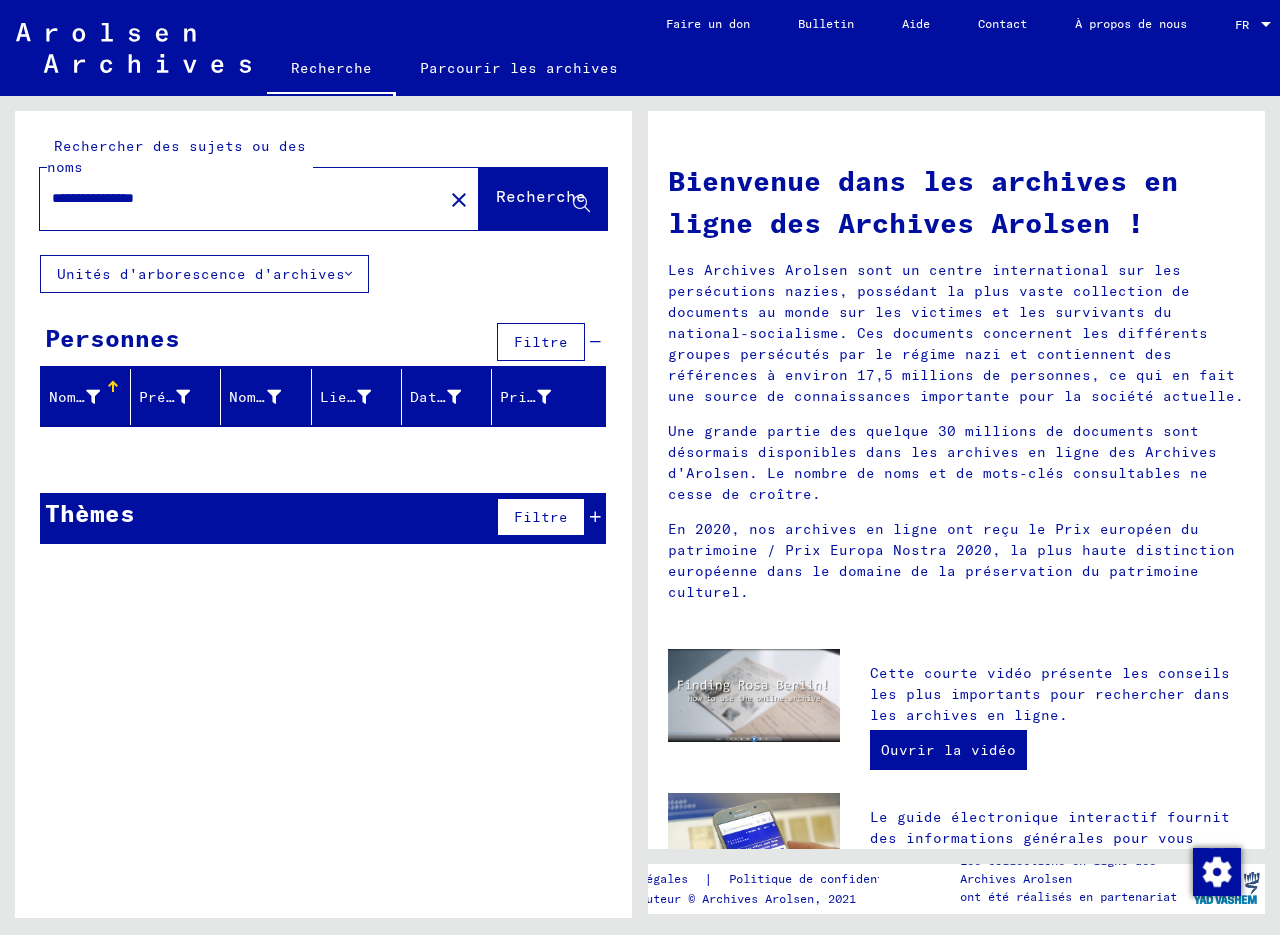 drag, startPoint x: 94, startPoint y: 200, endPoint x: 32, endPoint y: 196, distance: 62.1289 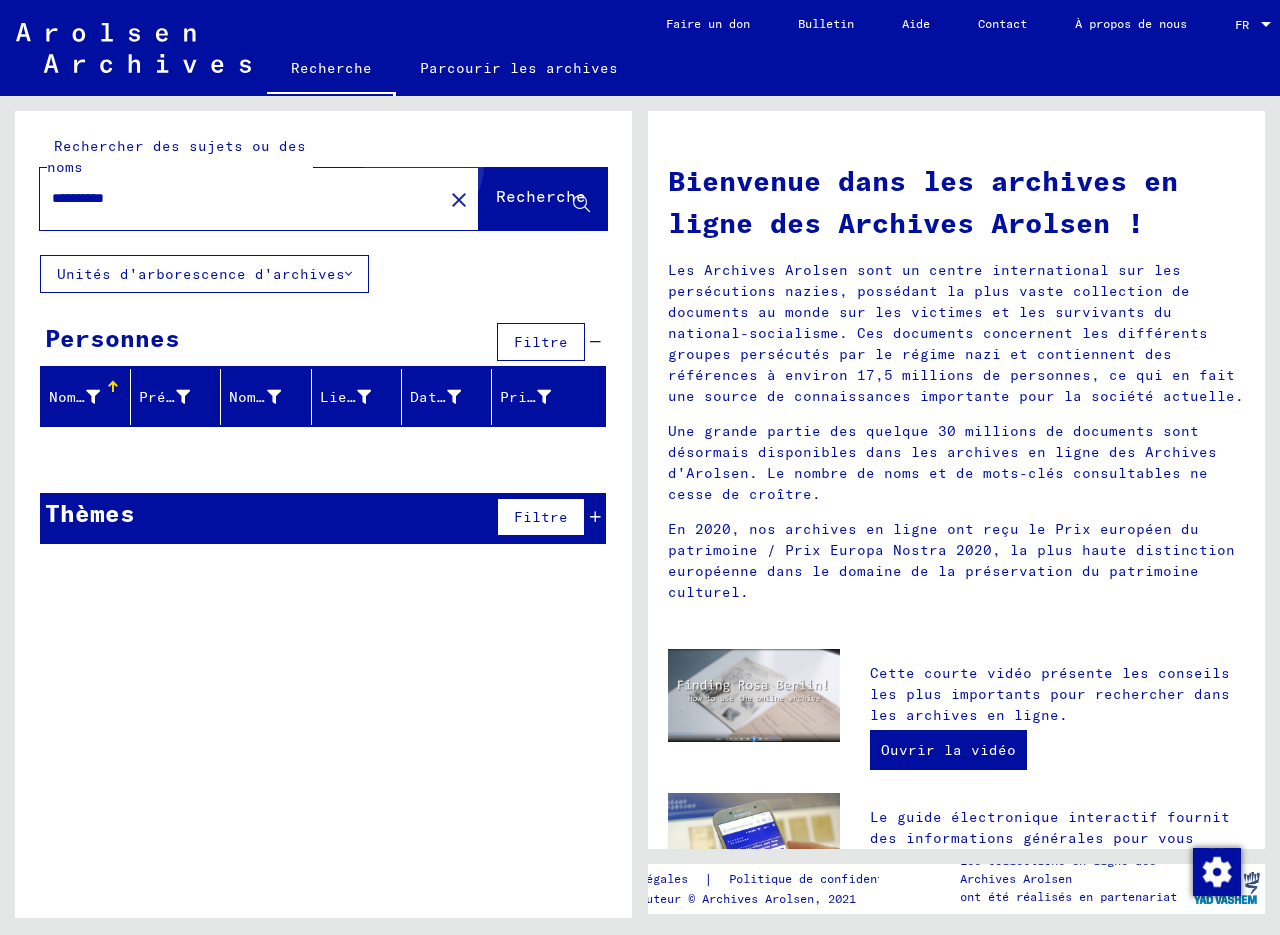 click on "Recherche" 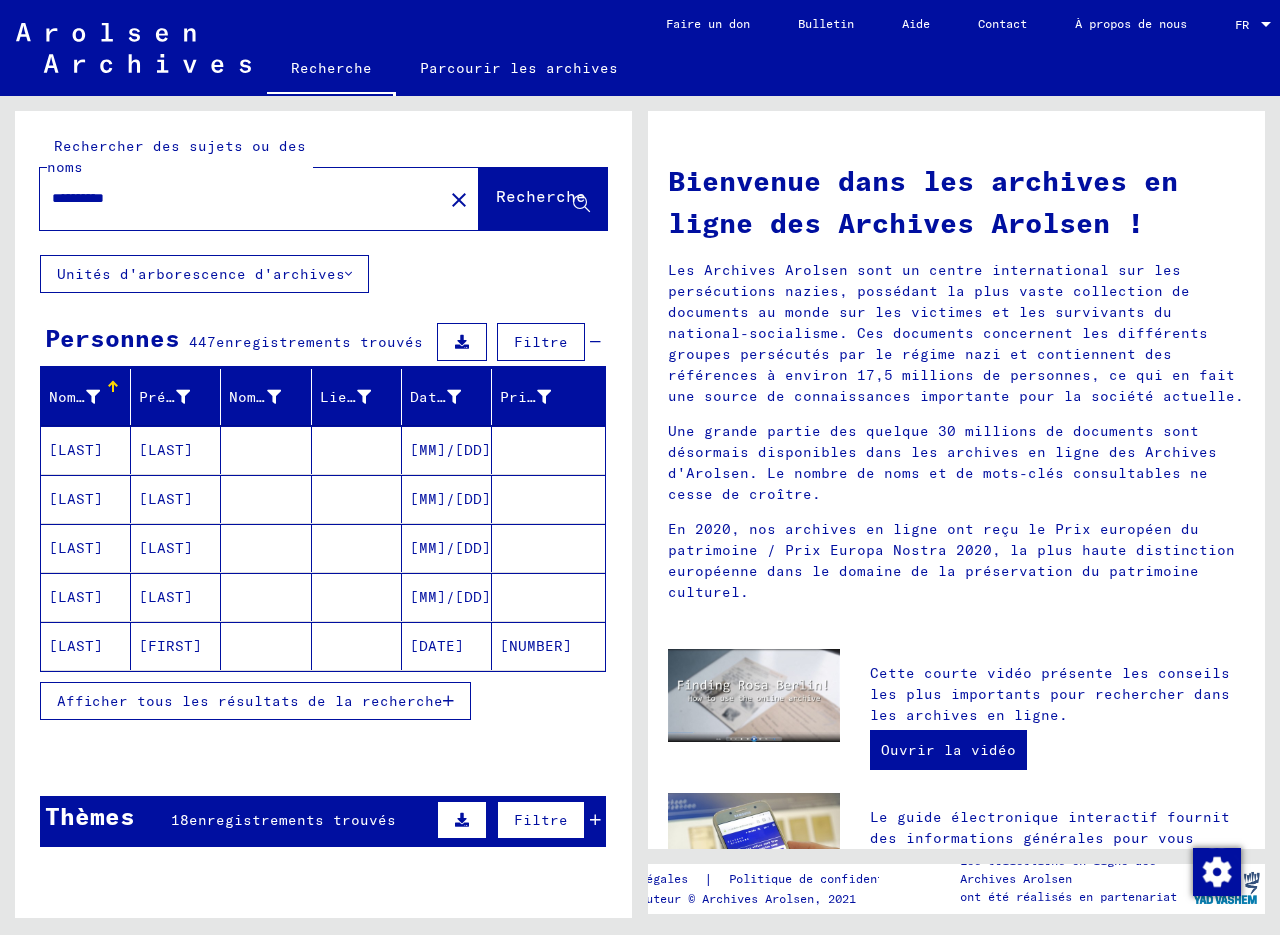 scroll, scrollTop: 300, scrollLeft: 0, axis: vertical 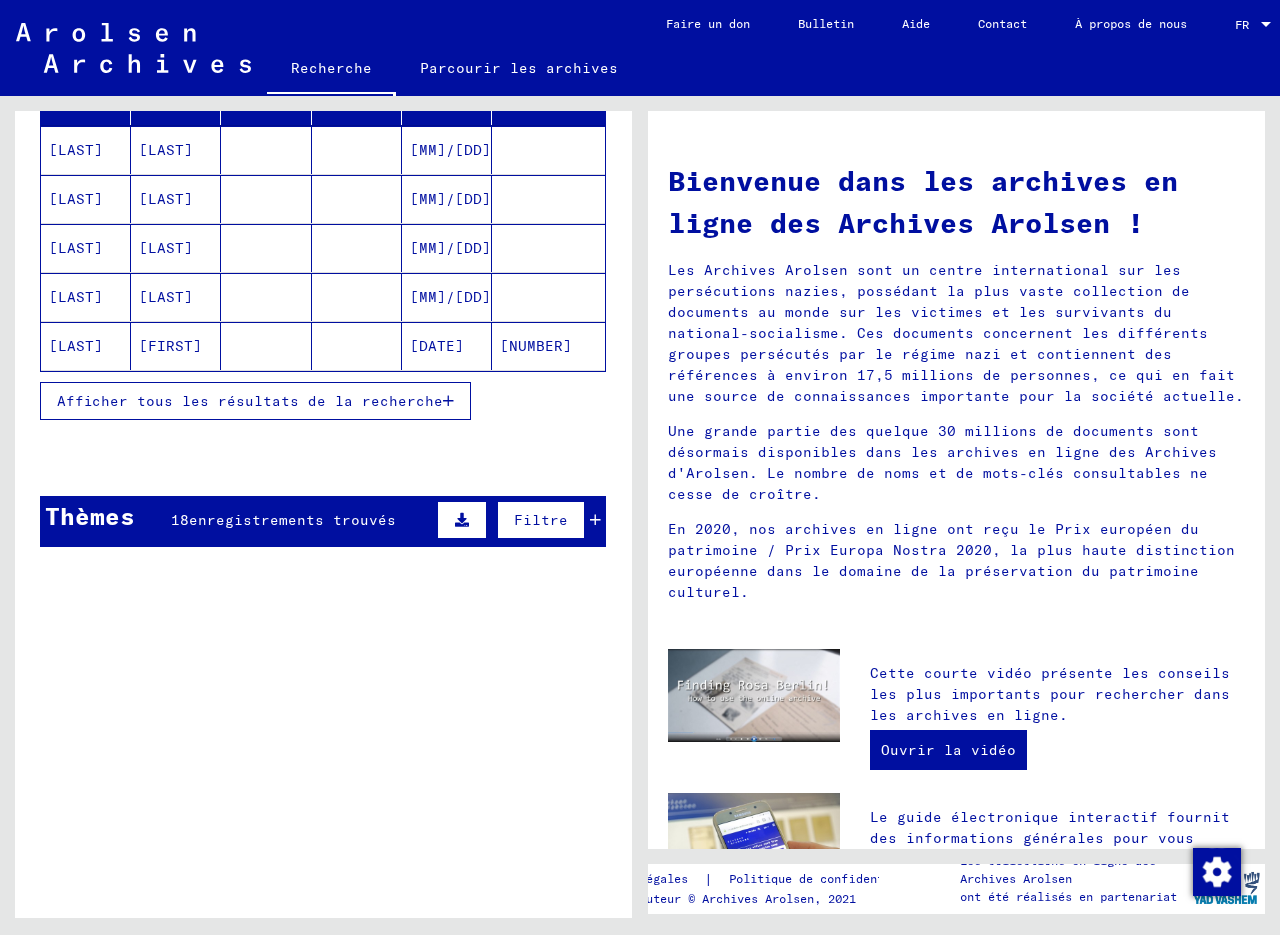 click on "[LAST]" 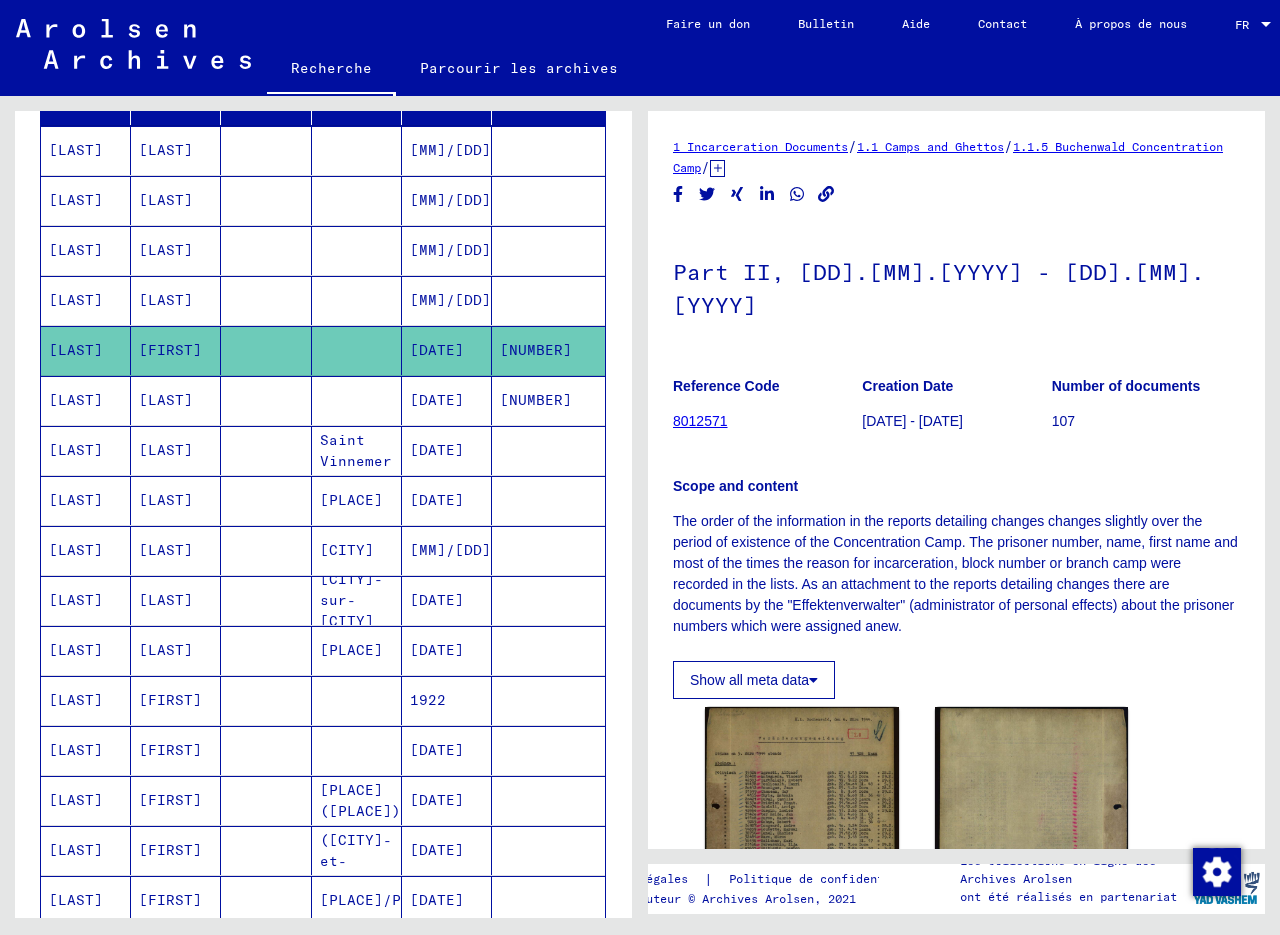 scroll, scrollTop: 600, scrollLeft: 0, axis: vertical 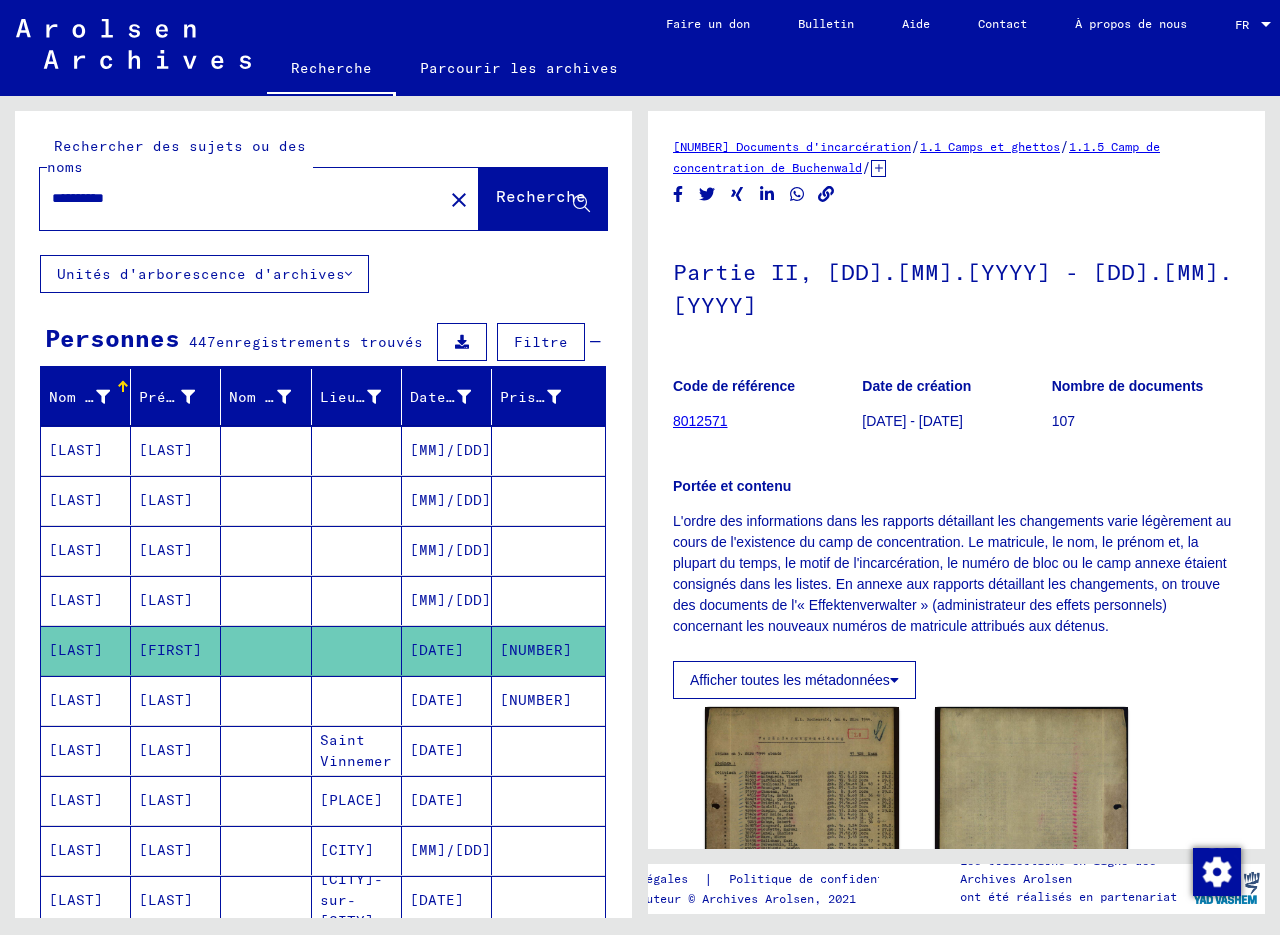click on "**********" at bounding box center (241, 198) 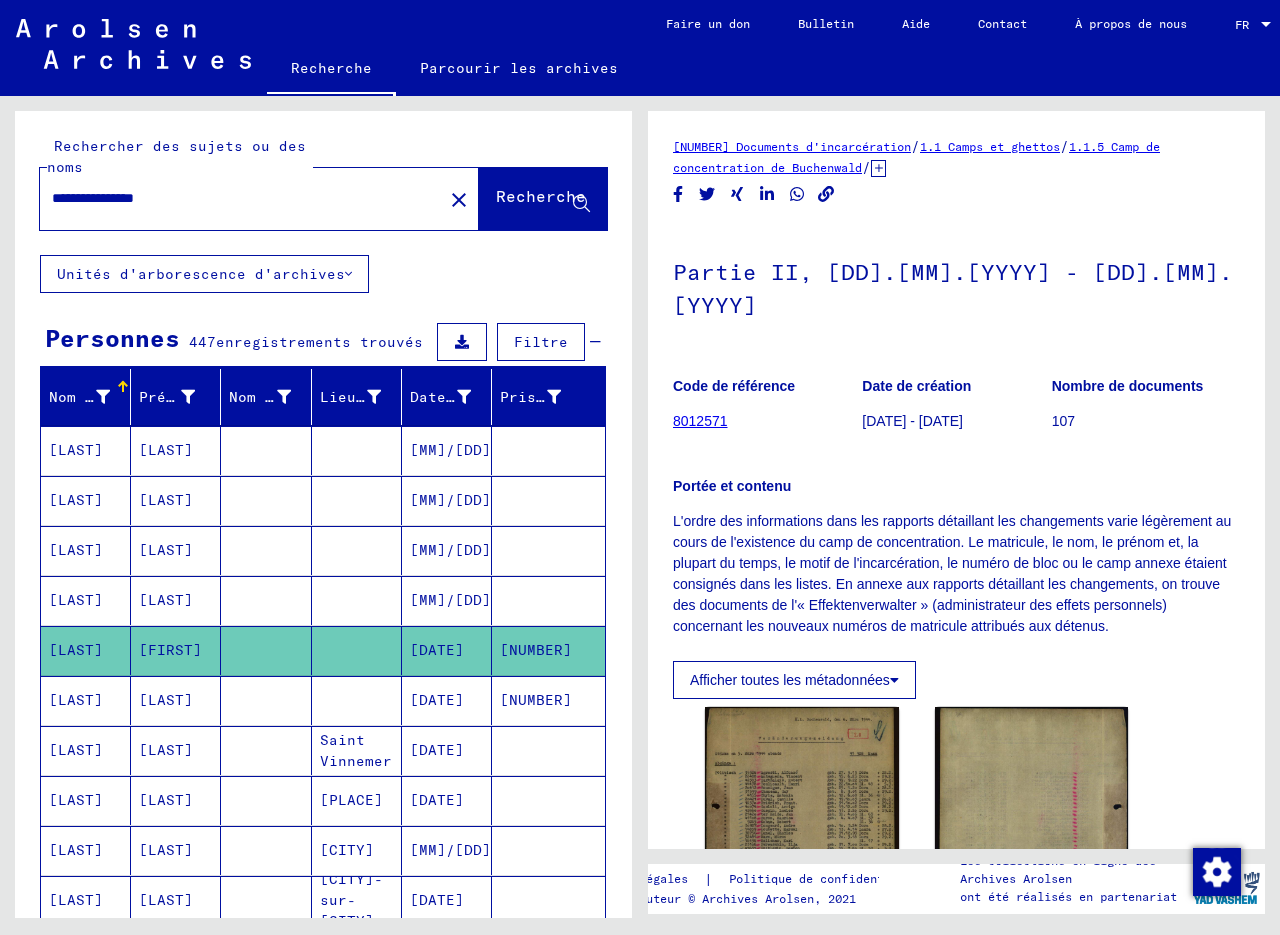 type on "**********" 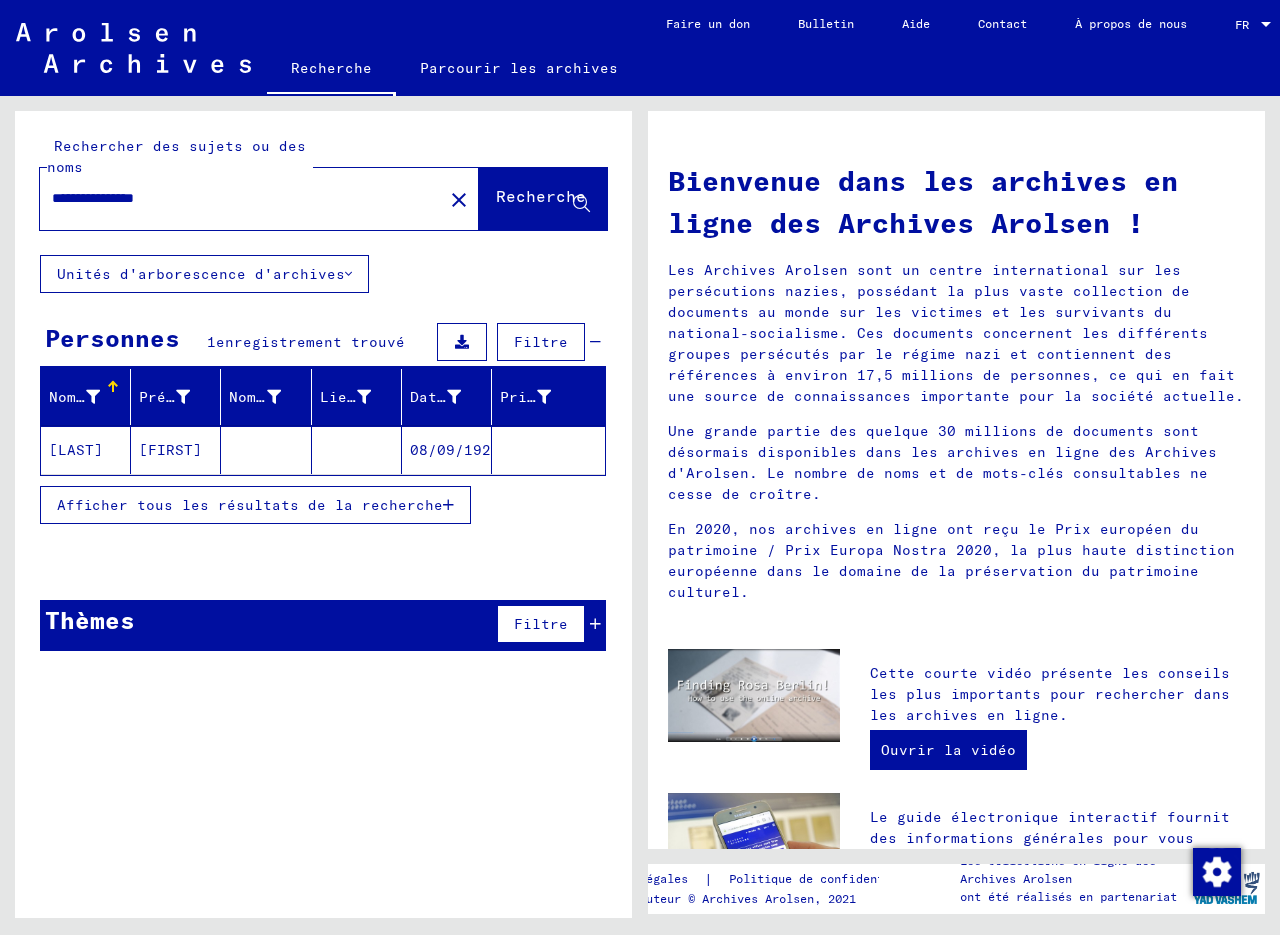 click on "[LAST]" 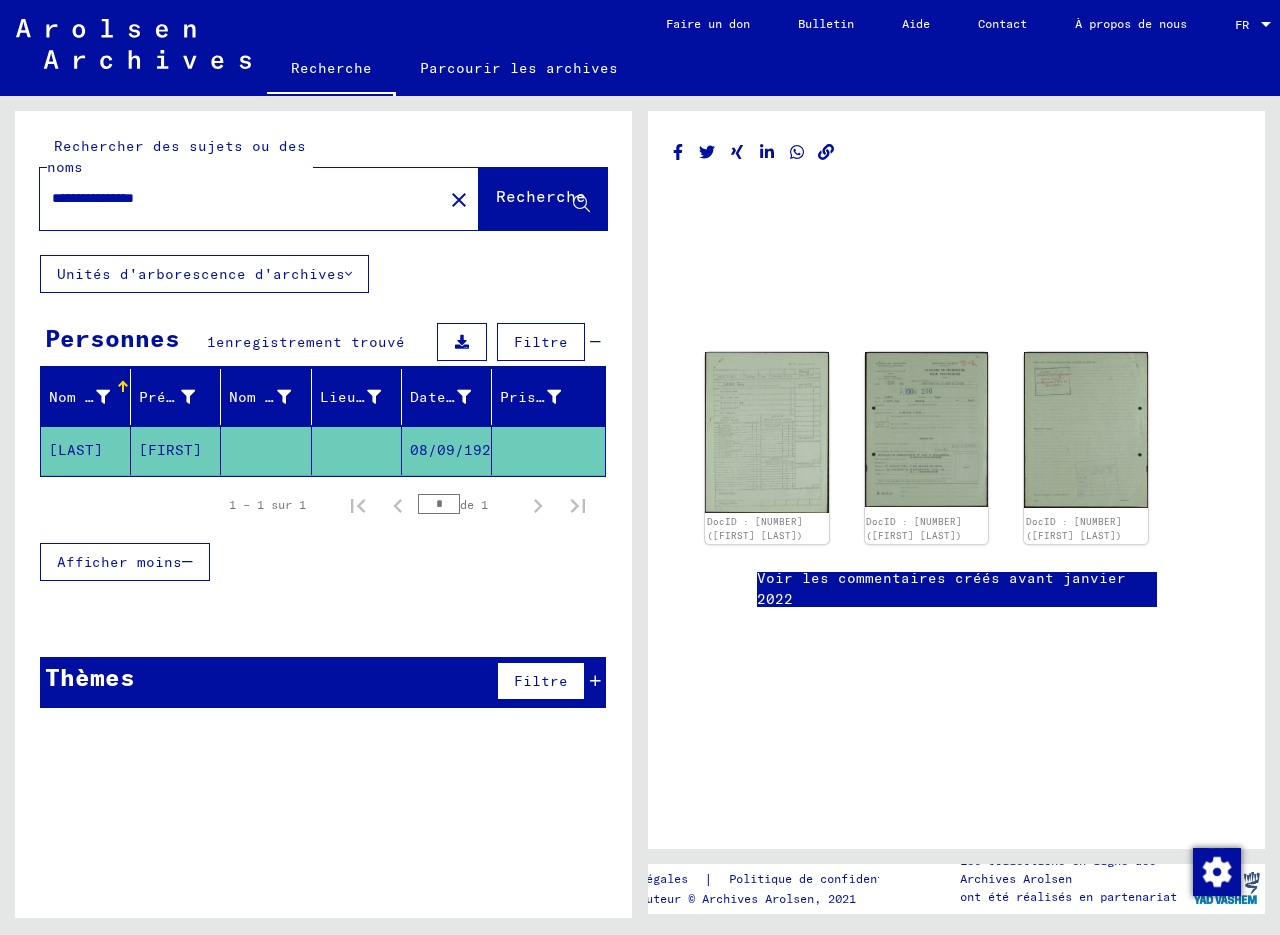 scroll, scrollTop: 0, scrollLeft: 0, axis: both 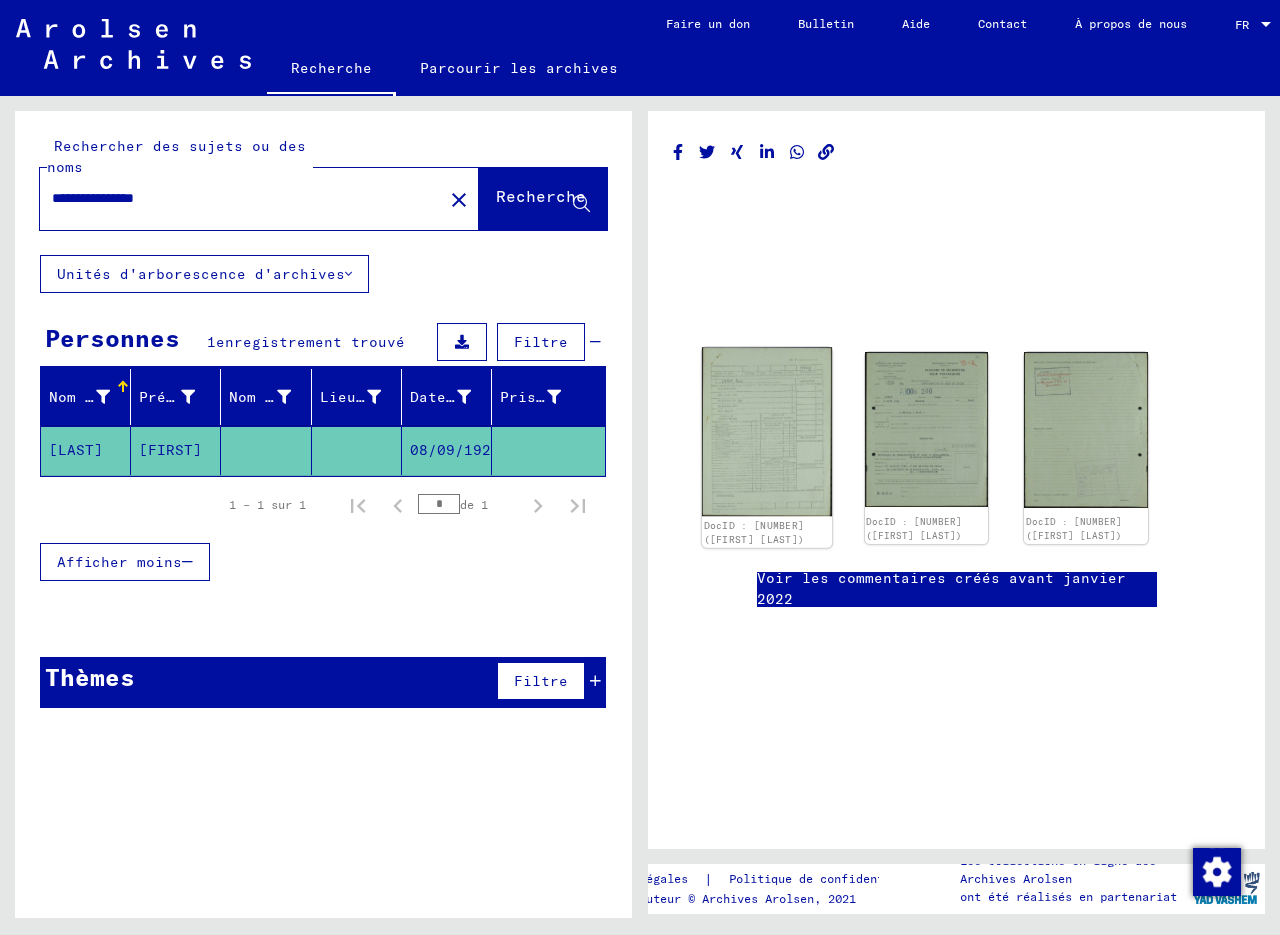 click 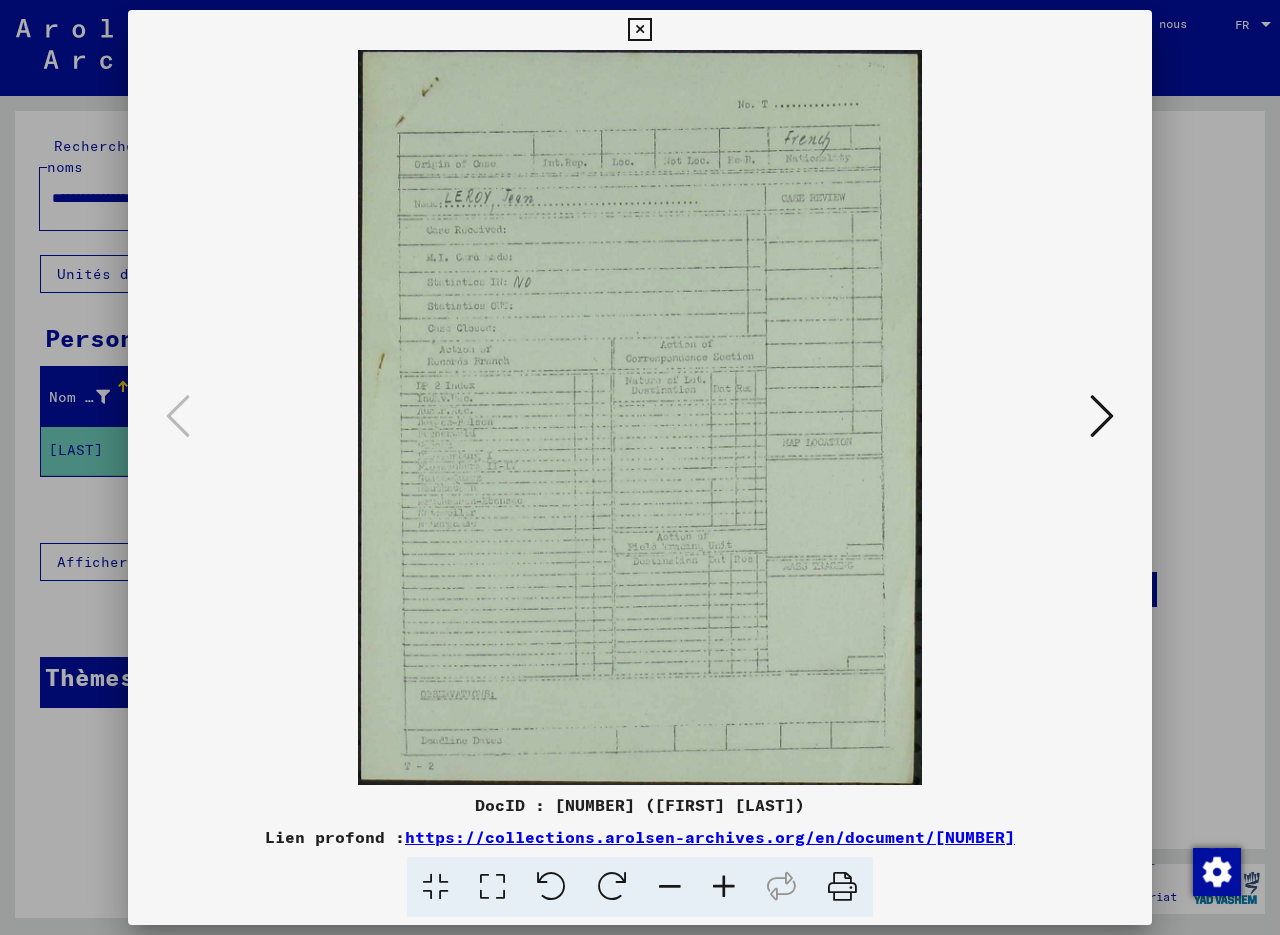 click at bounding box center (724, 887) 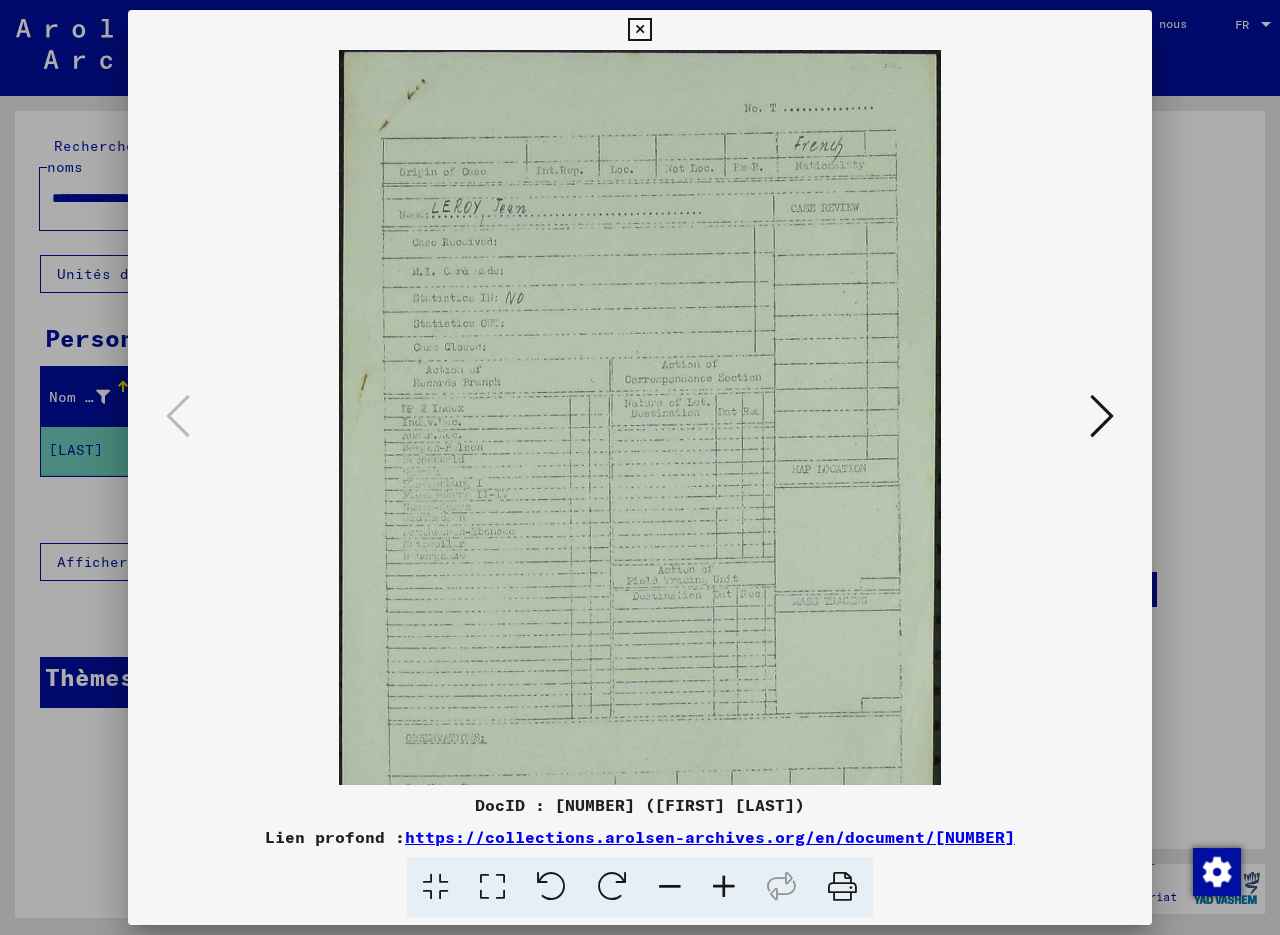 click at bounding box center [724, 887] 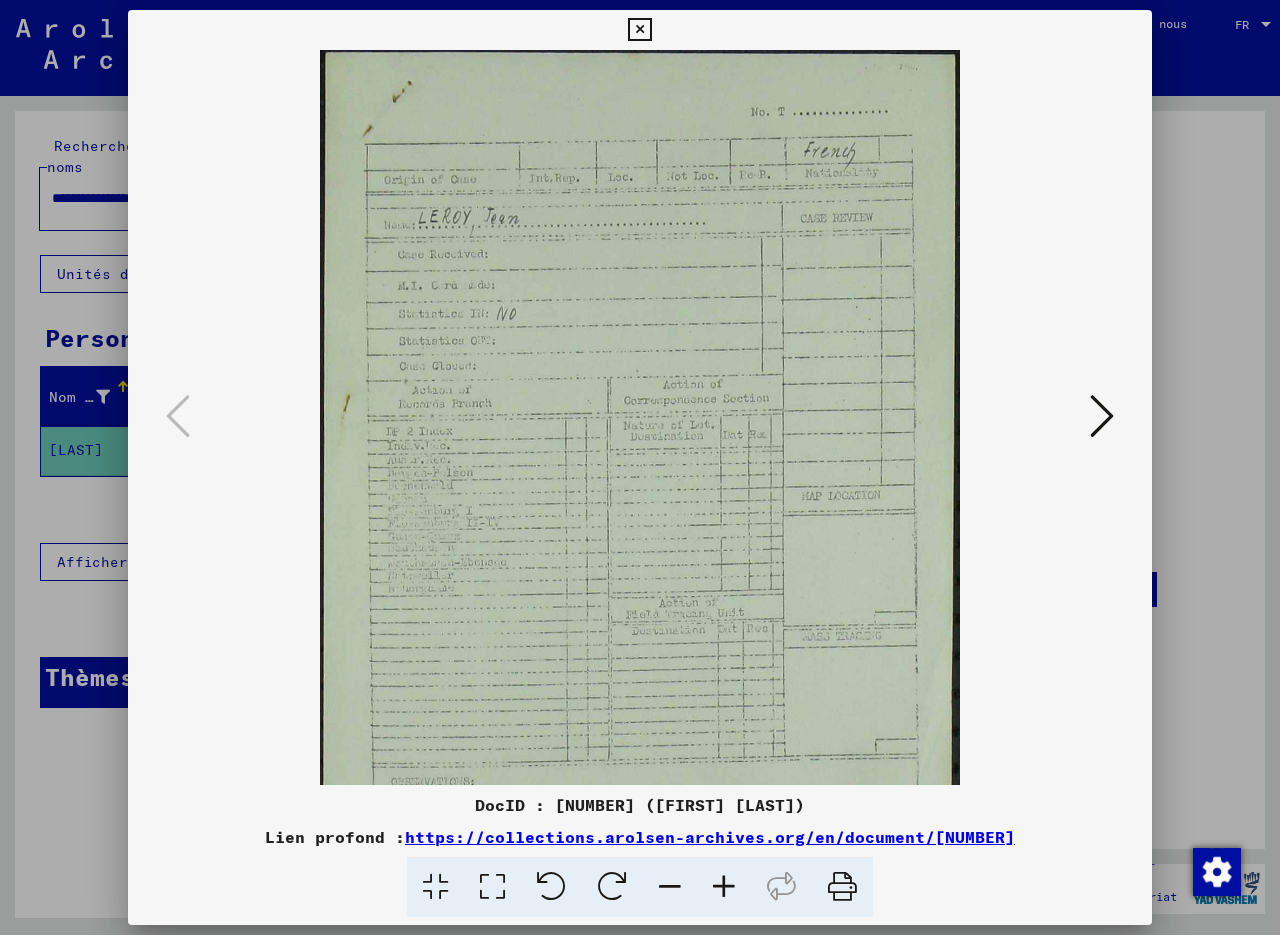 click at bounding box center (724, 887) 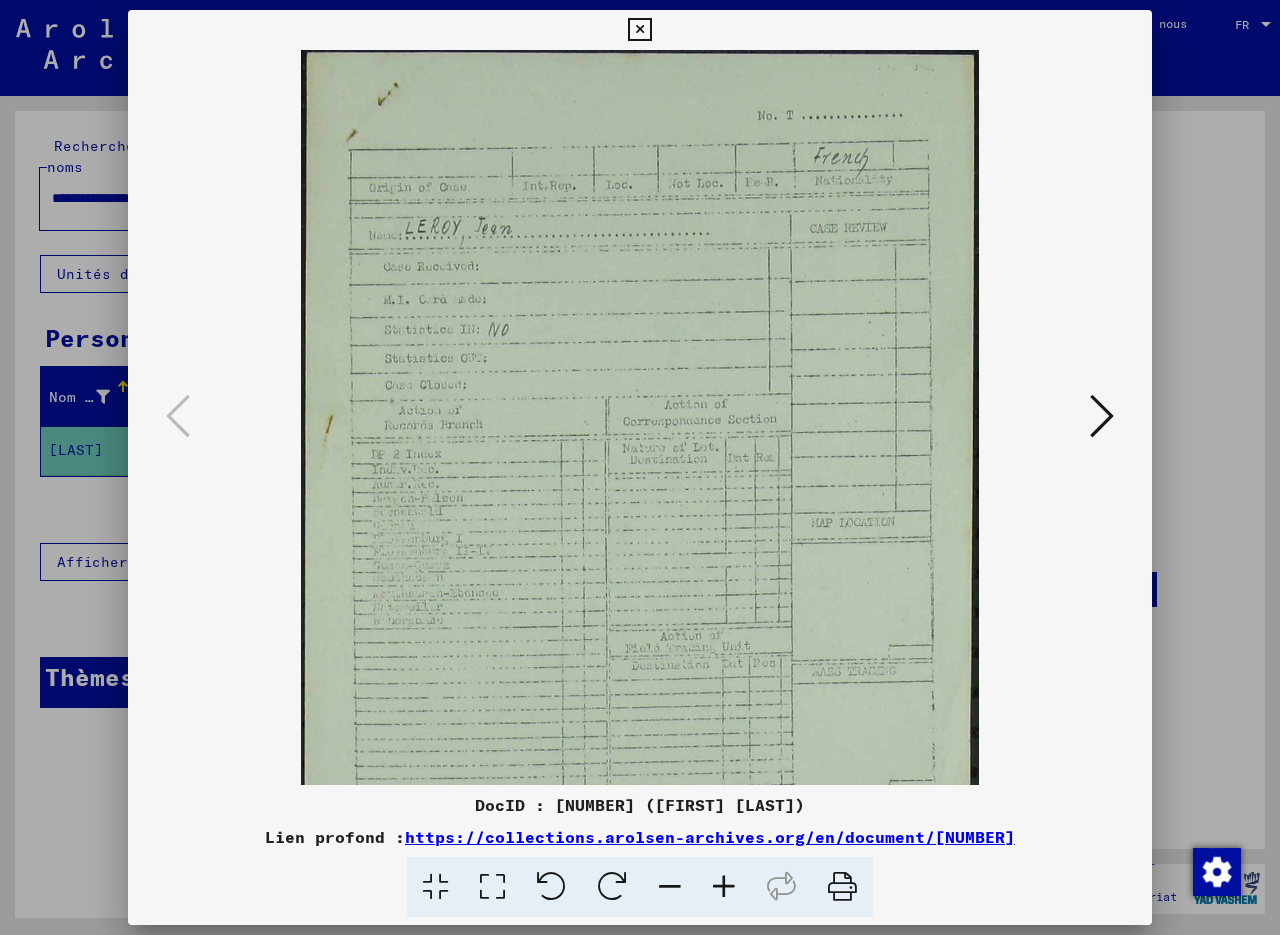 click at bounding box center (724, 887) 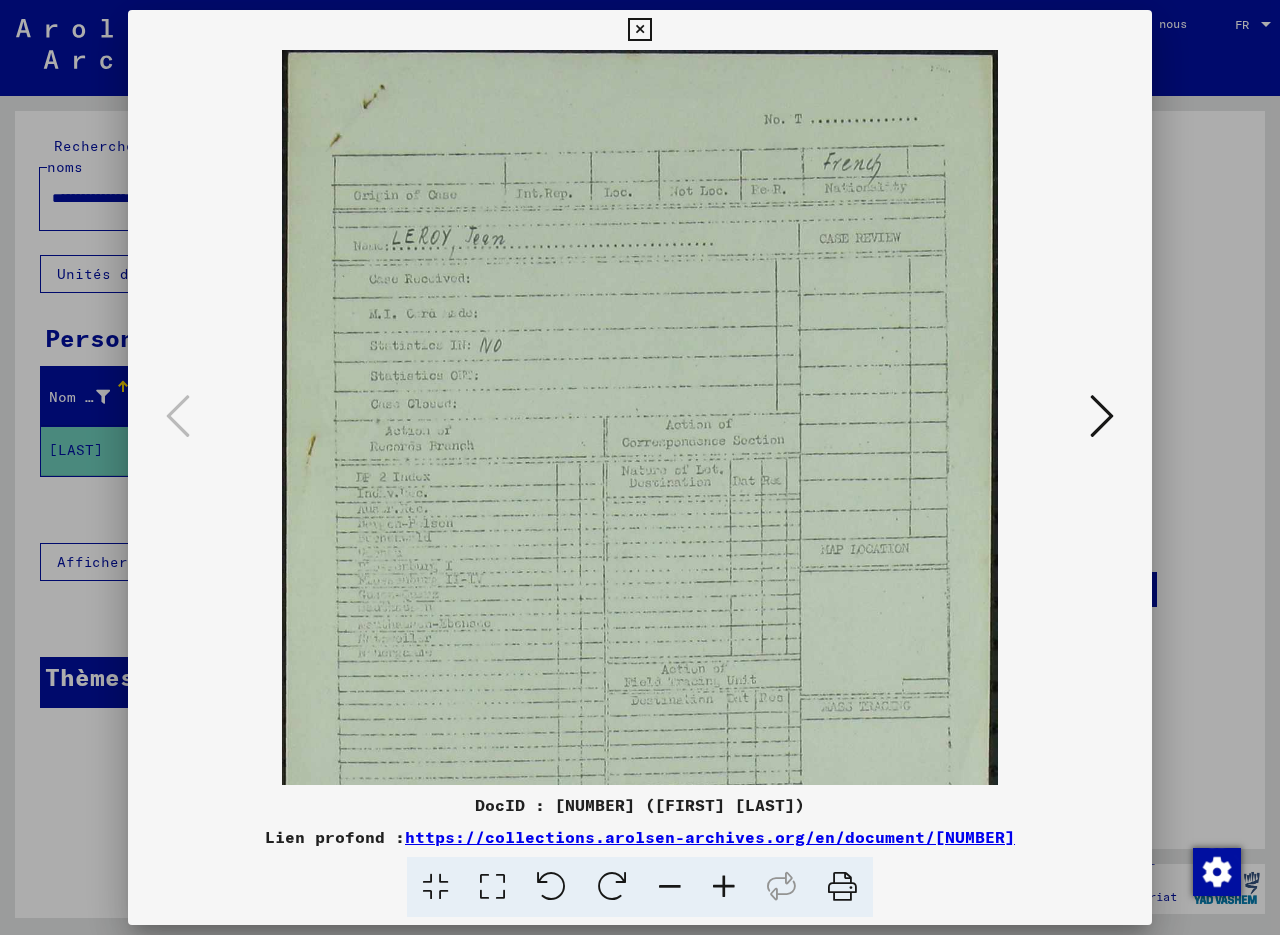 click at bounding box center (724, 887) 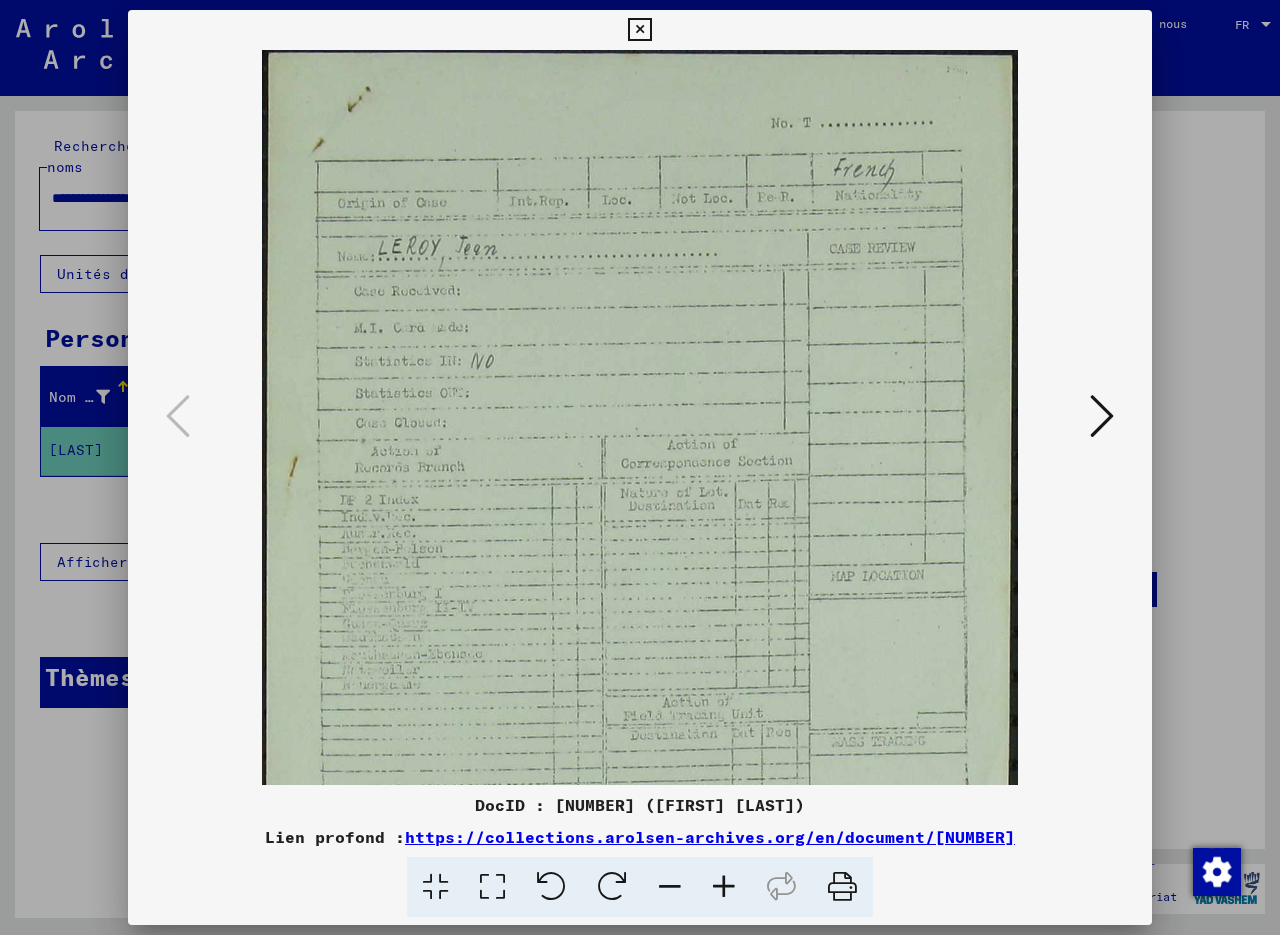 click at bounding box center [724, 887] 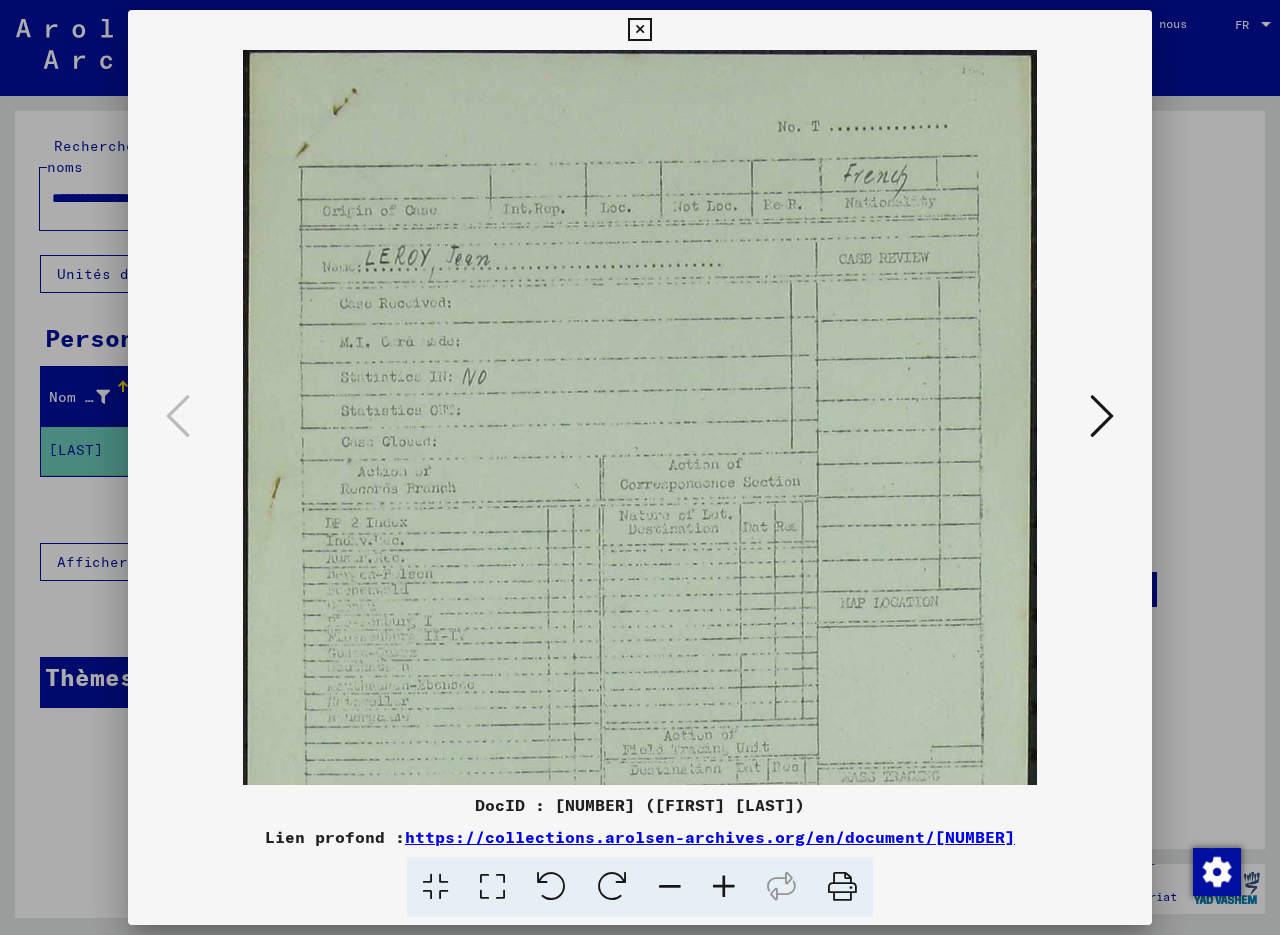 click at bounding box center (724, 887) 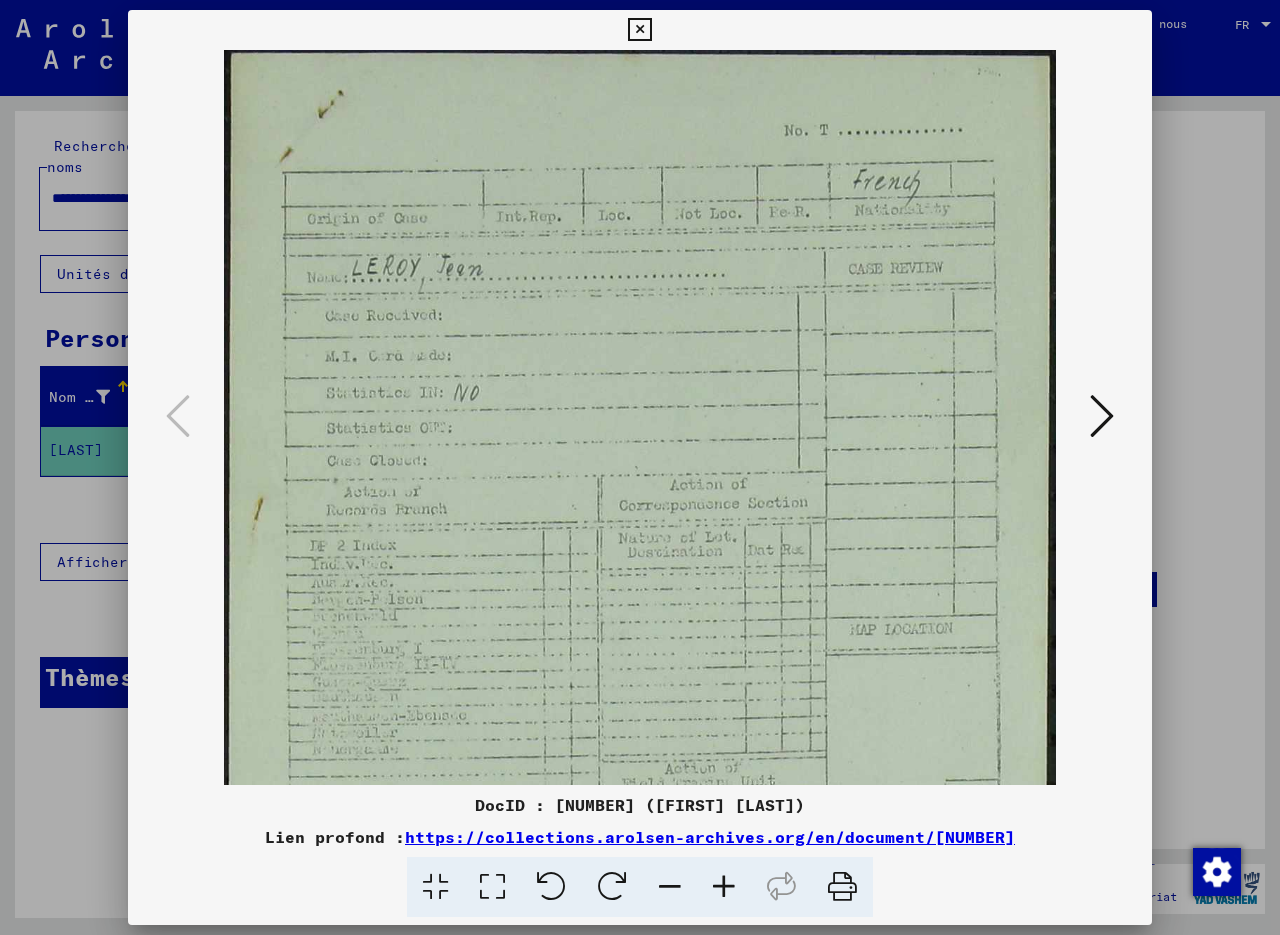 click at bounding box center [724, 887] 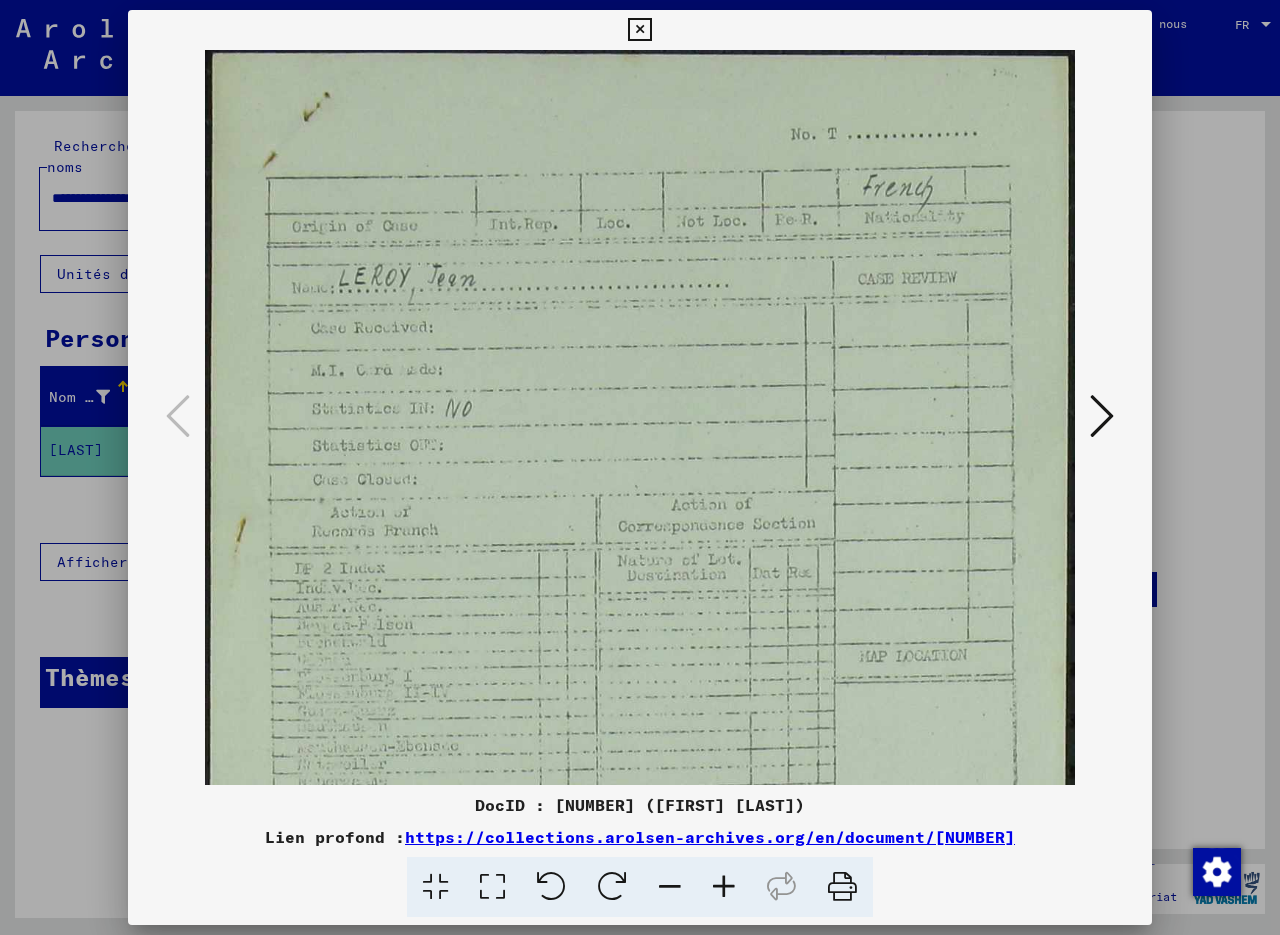 click at bounding box center (724, 887) 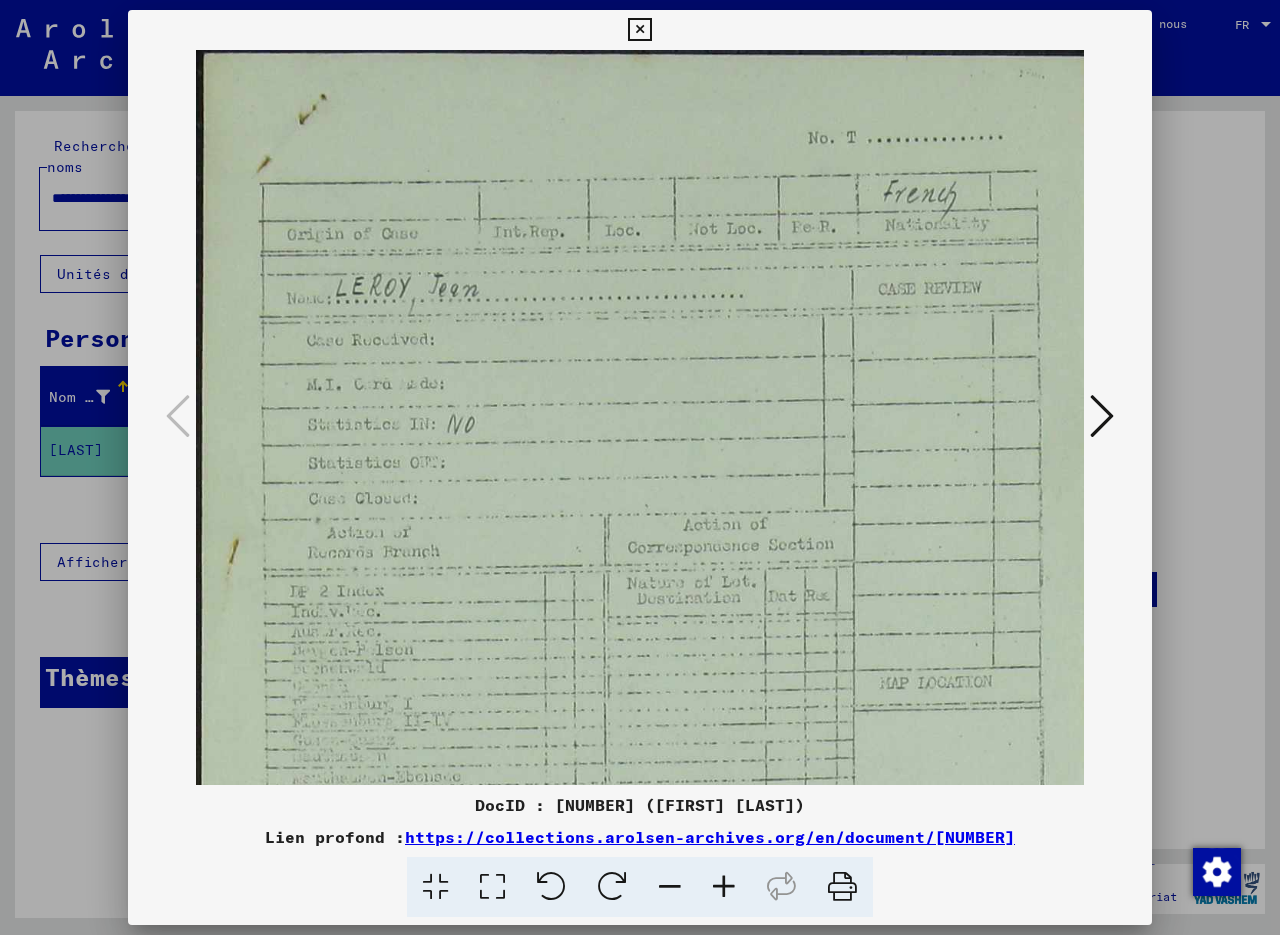 click at bounding box center [724, 887] 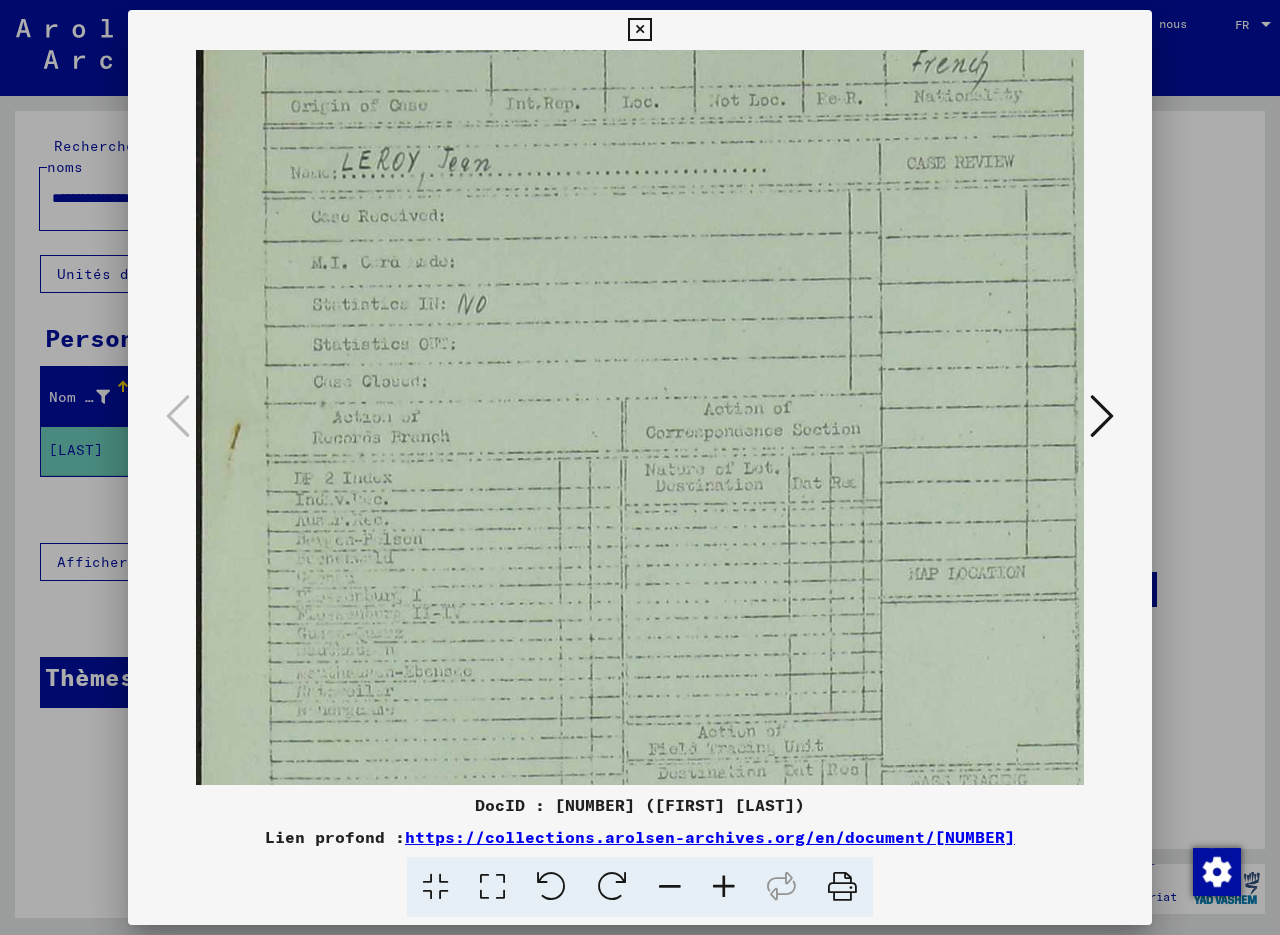 scroll, scrollTop: 142, scrollLeft: 0, axis: vertical 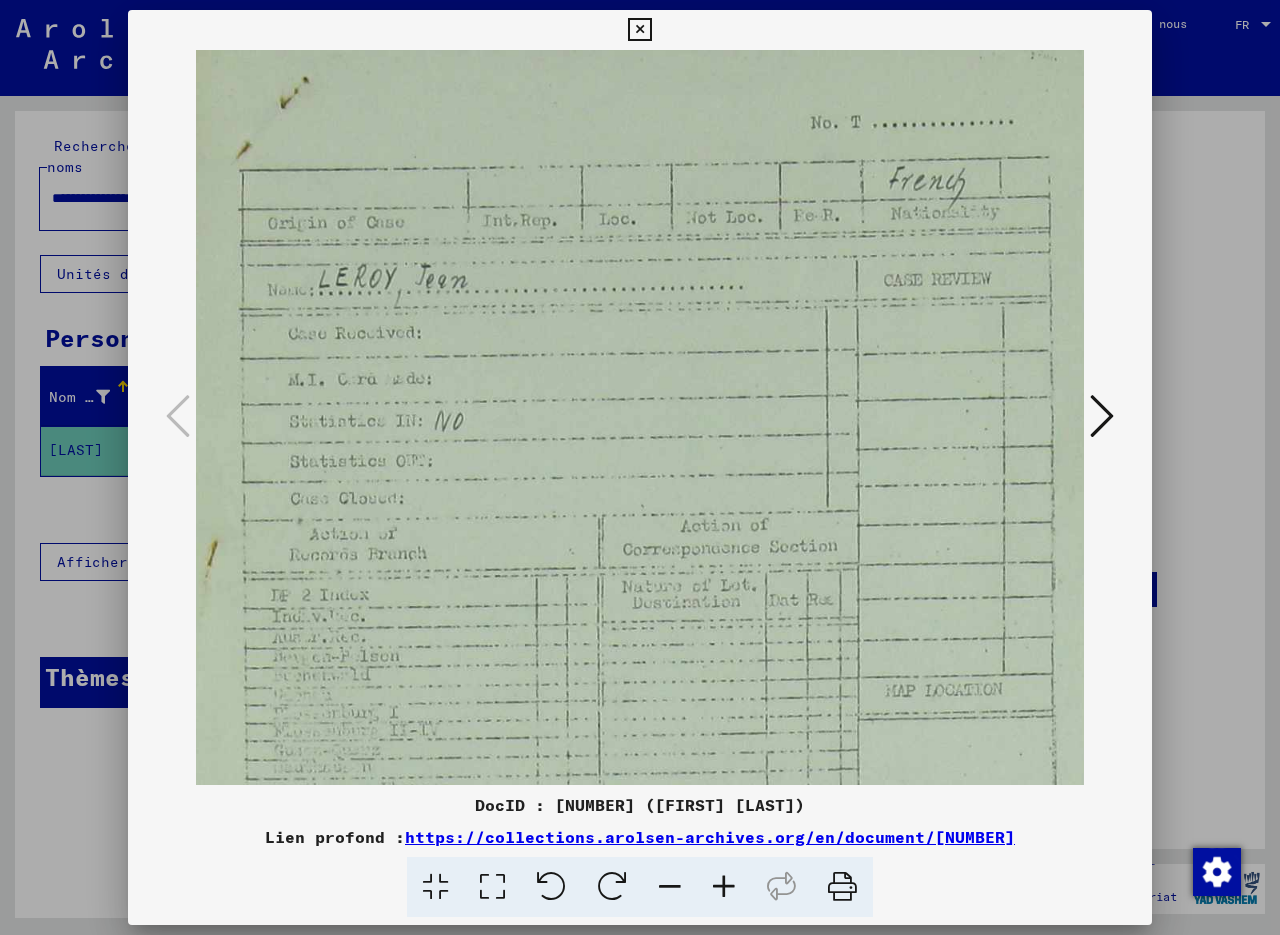 drag, startPoint x: 508, startPoint y: 527, endPoint x: 517, endPoint y: 508, distance: 21.023796 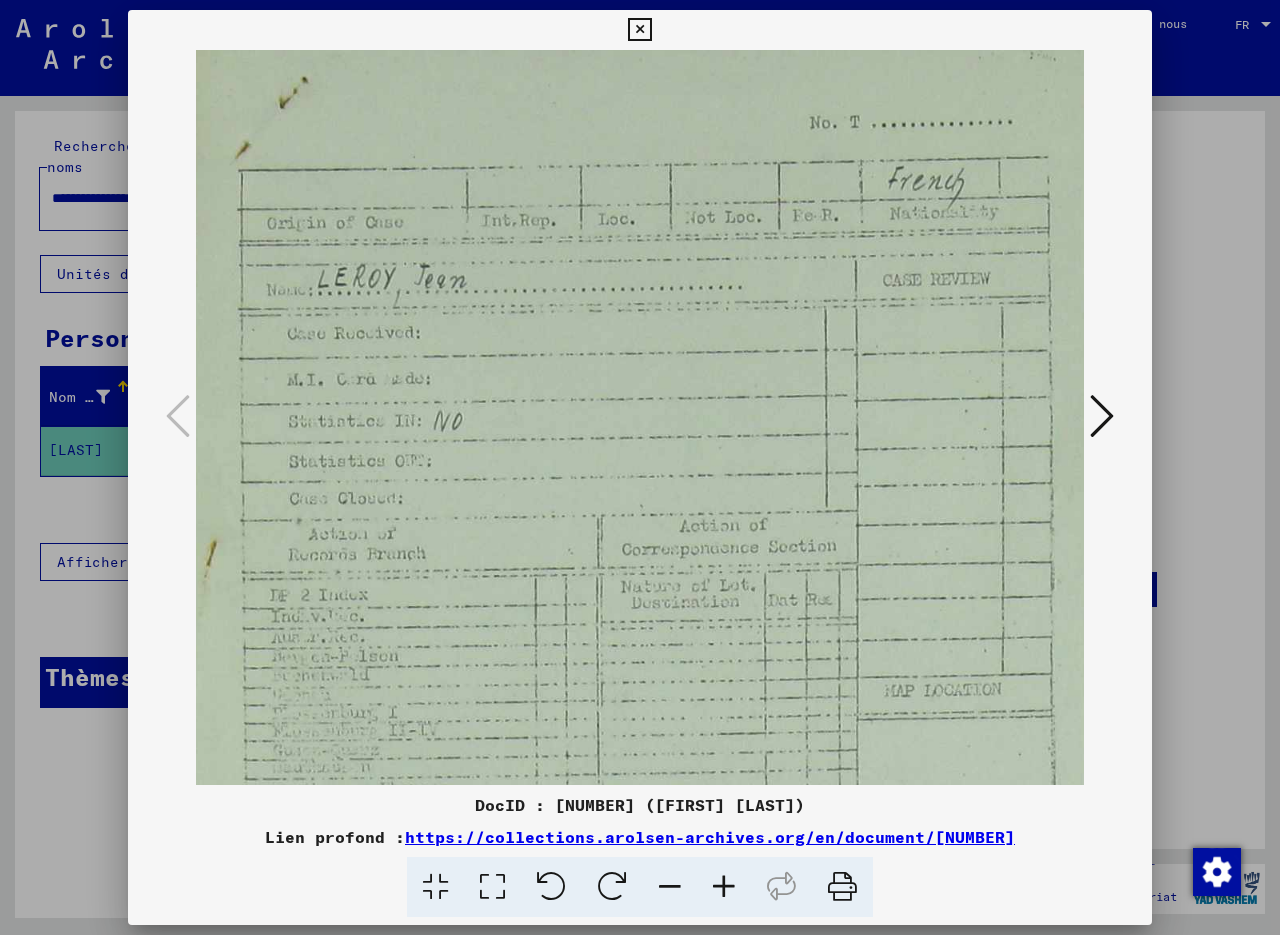 click at bounding box center [1102, 416] 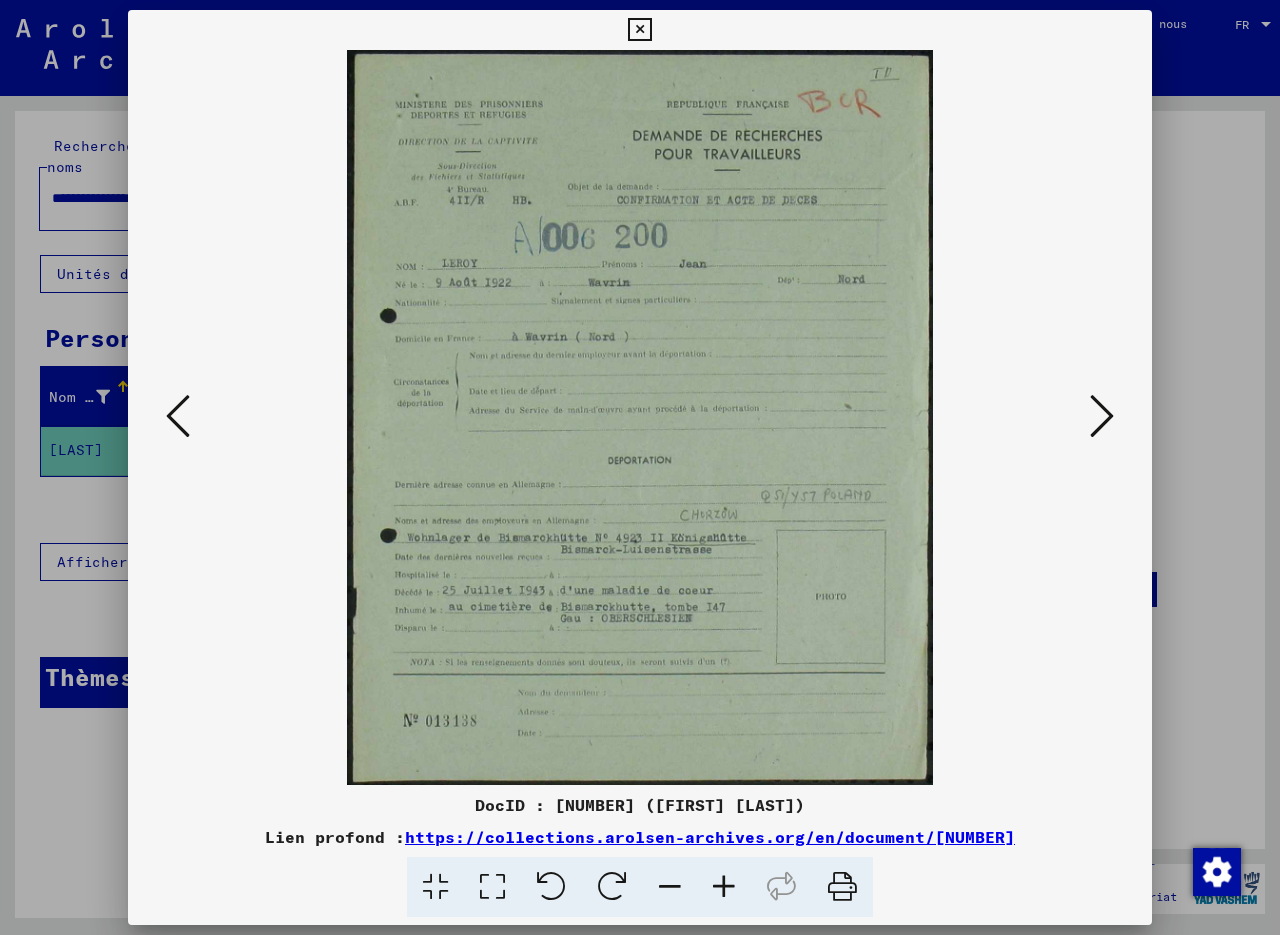 scroll, scrollTop: 0, scrollLeft: 0, axis: both 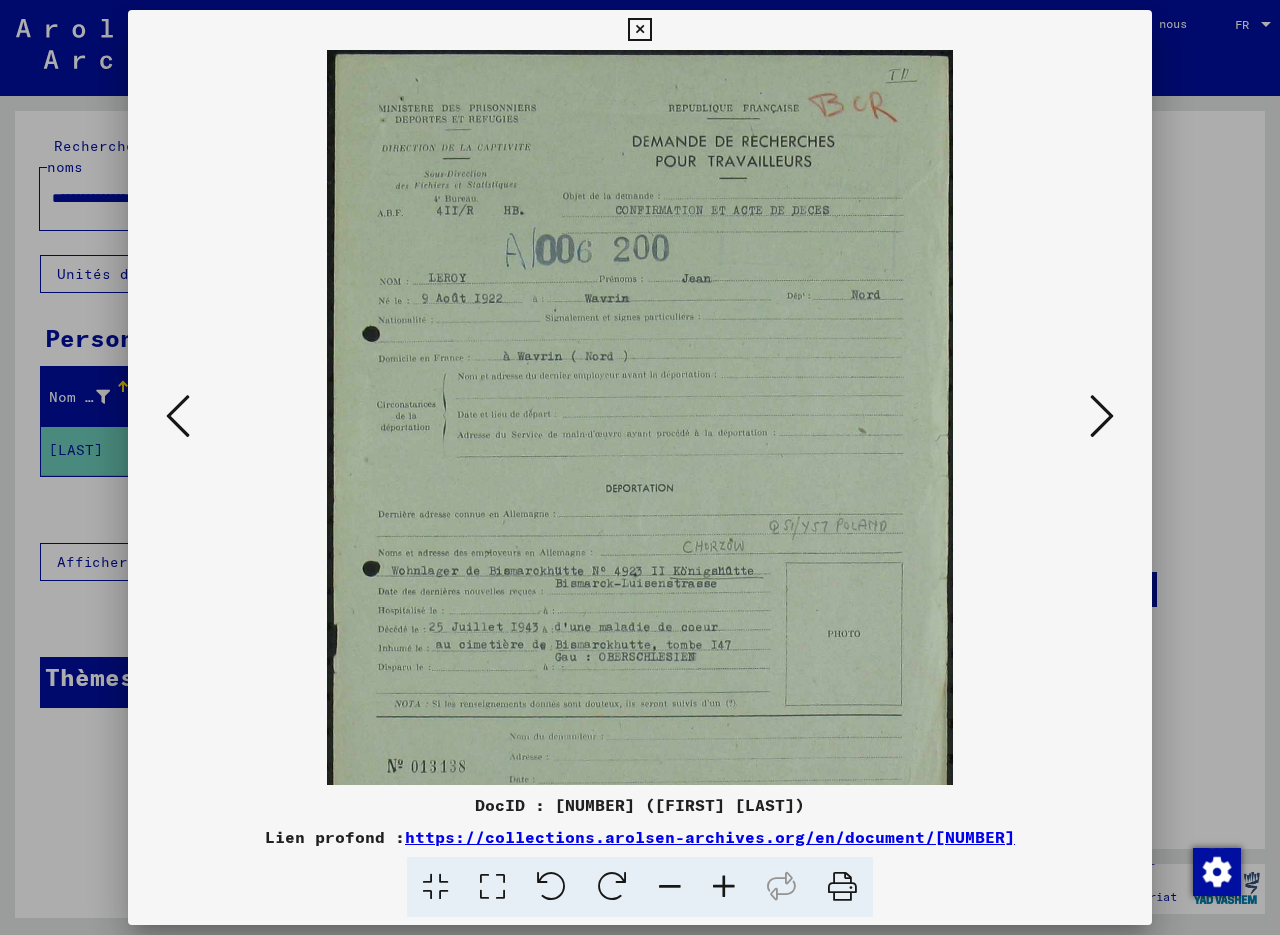 click at bounding box center [724, 887] 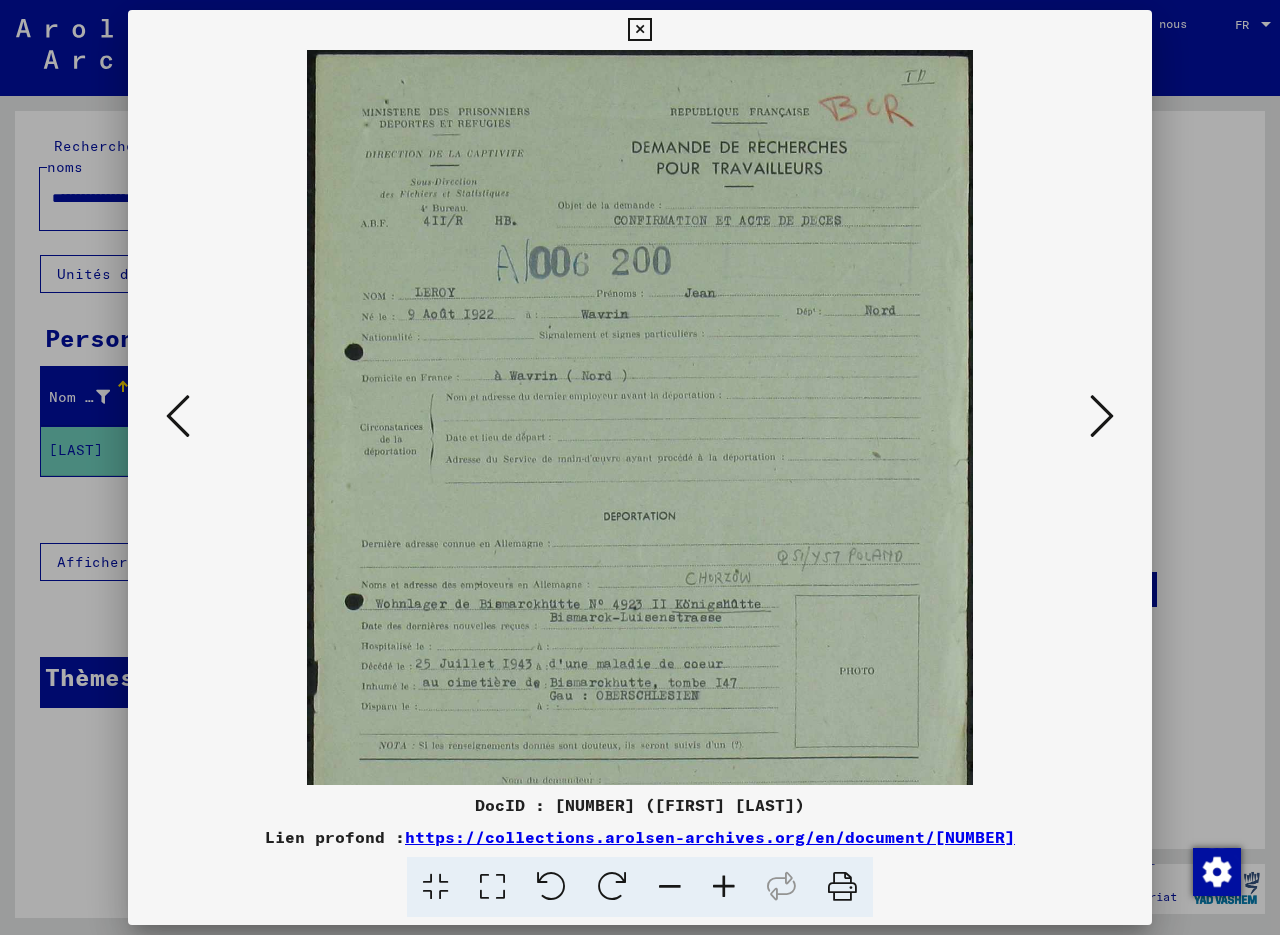click at bounding box center [724, 887] 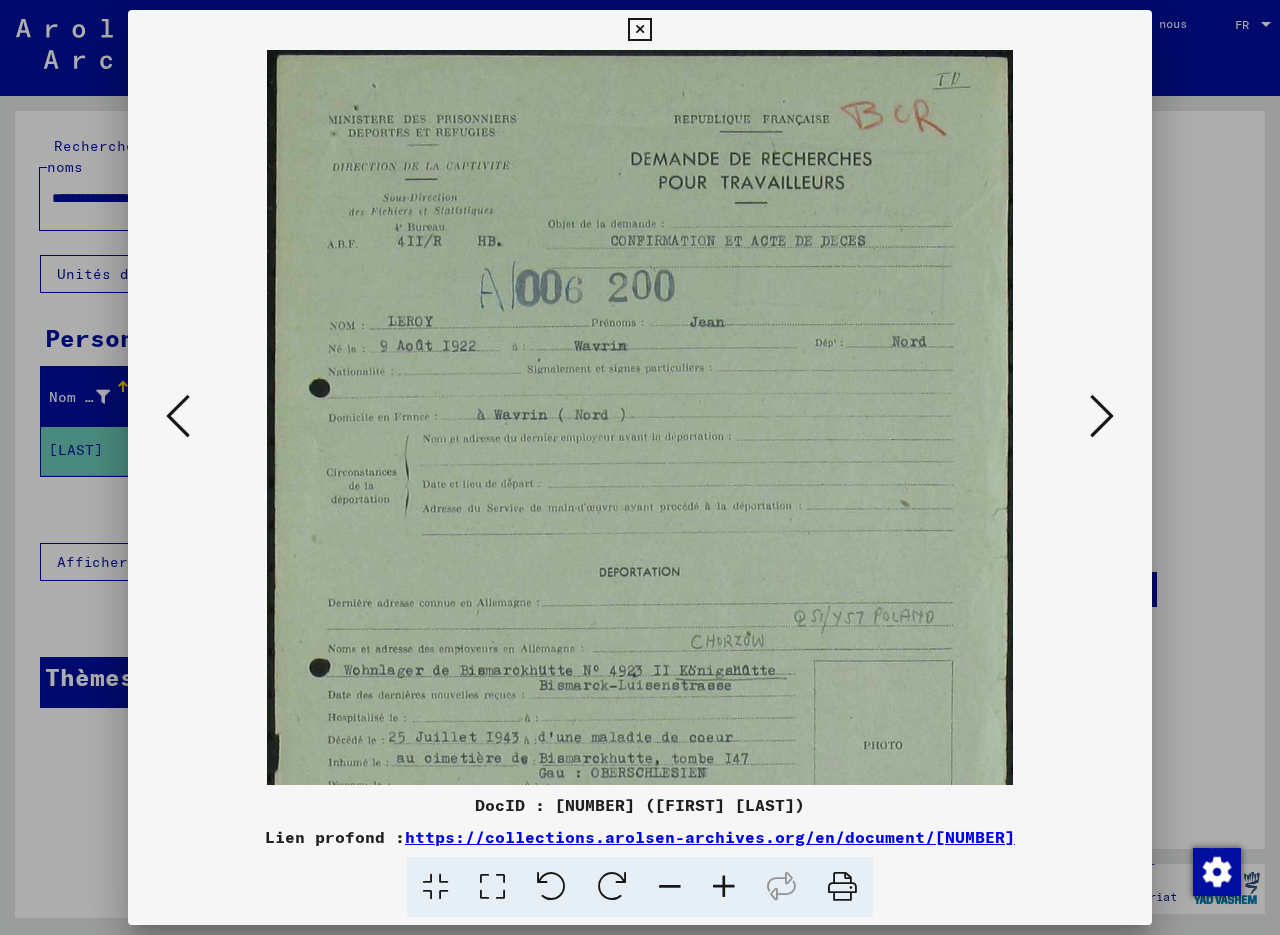 click at bounding box center (724, 887) 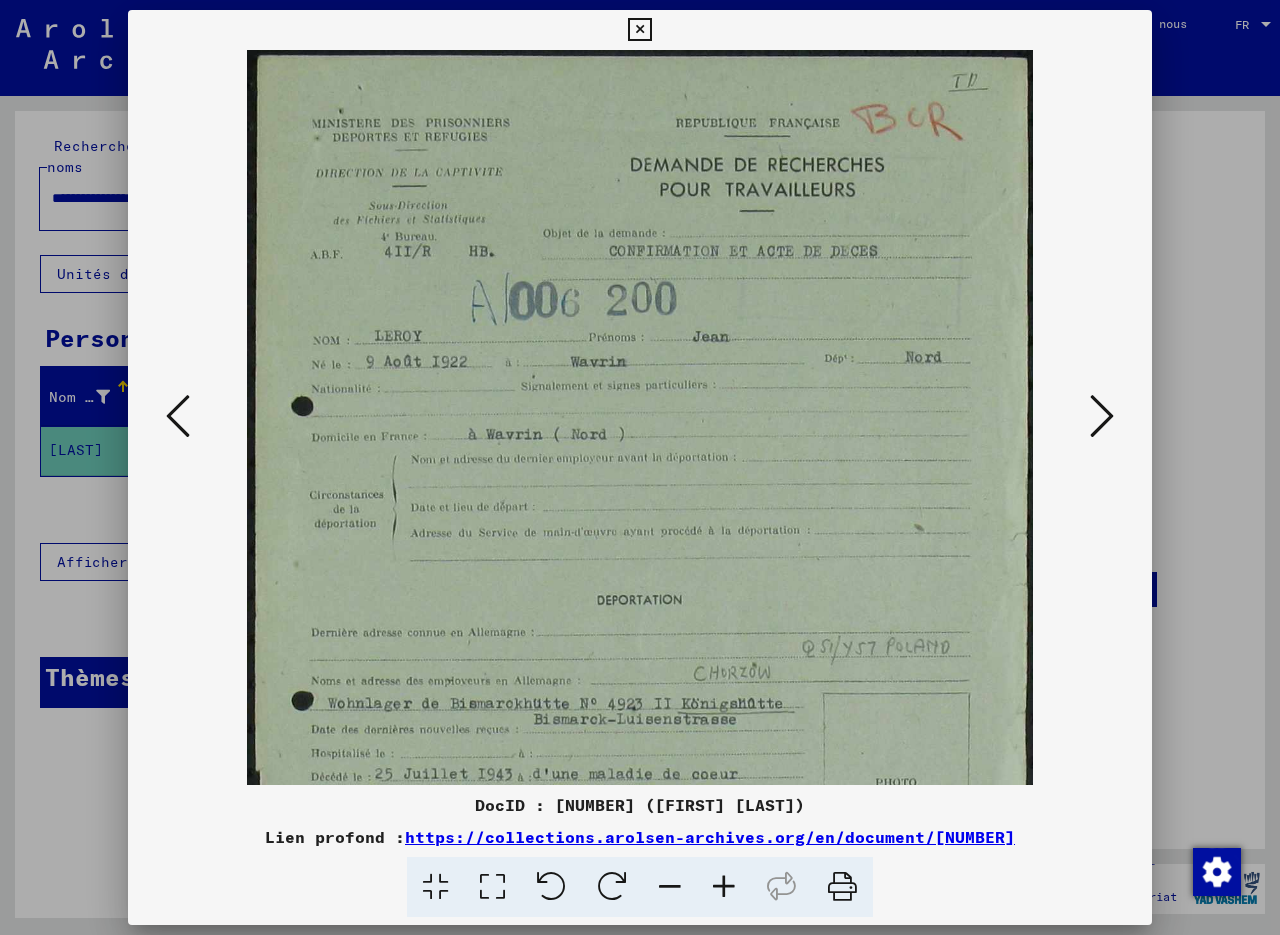 click at bounding box center [724, 887] 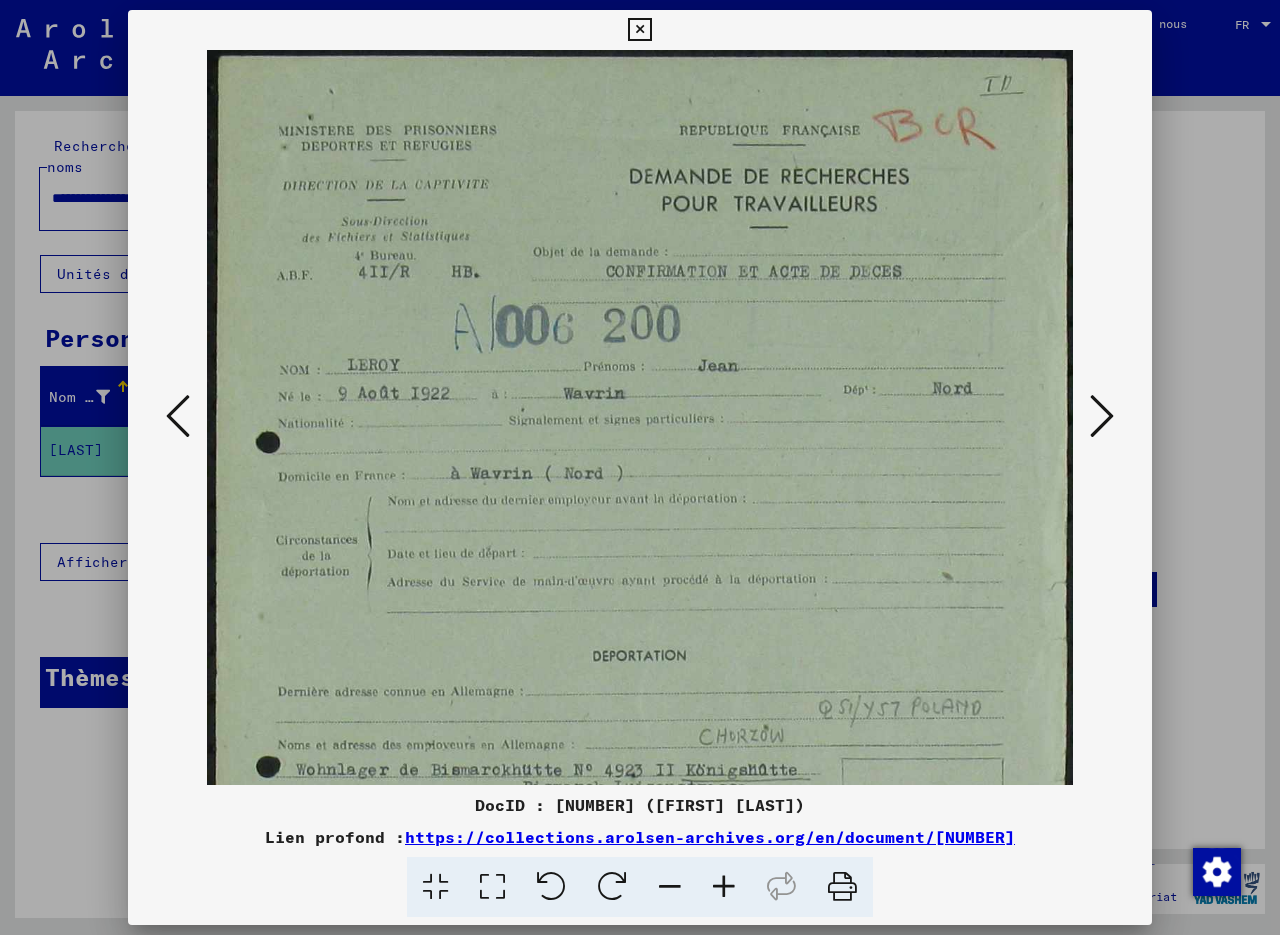 click at bounding box center (724, 887) 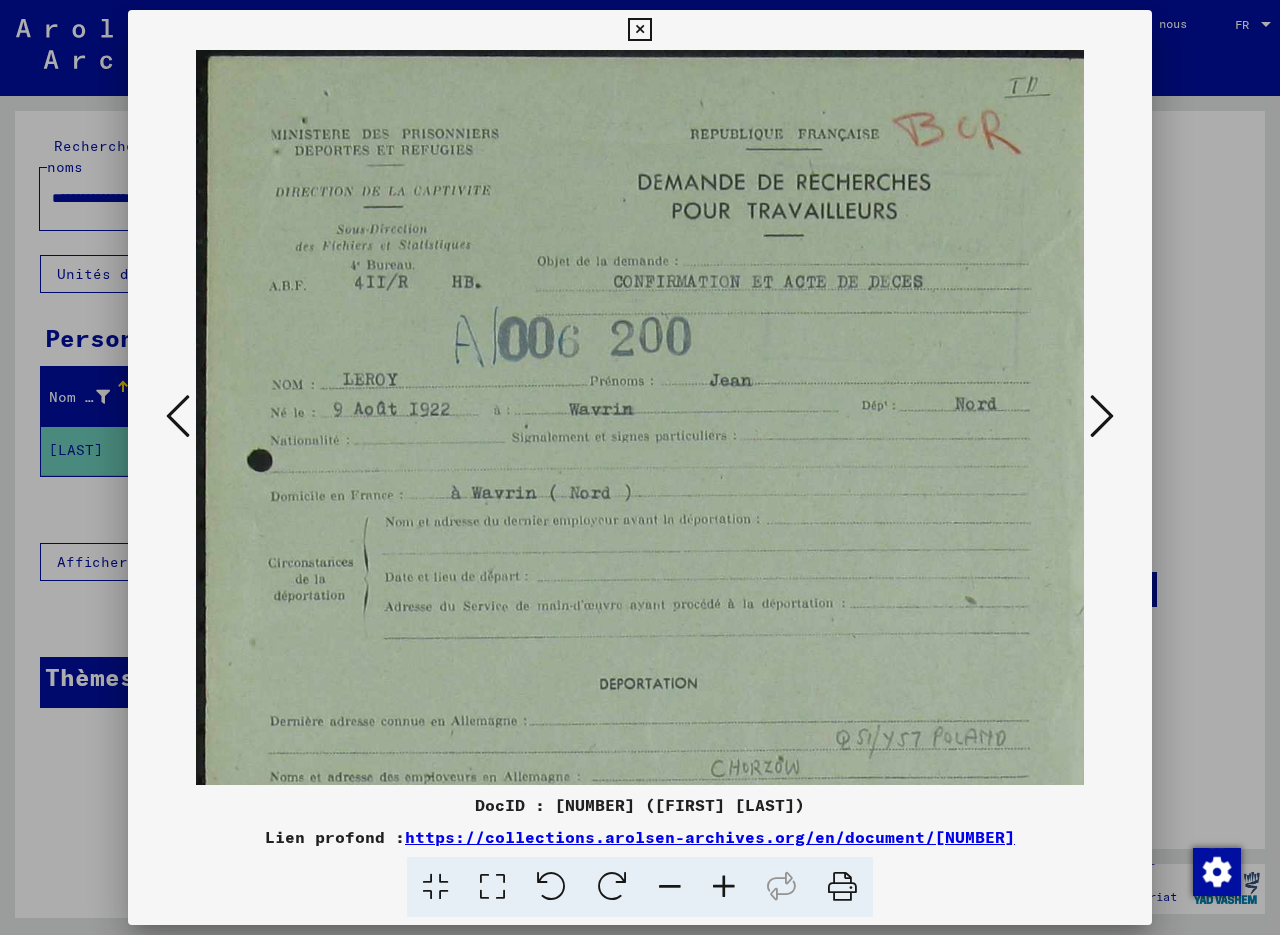 click at bounding box center [724, 887] 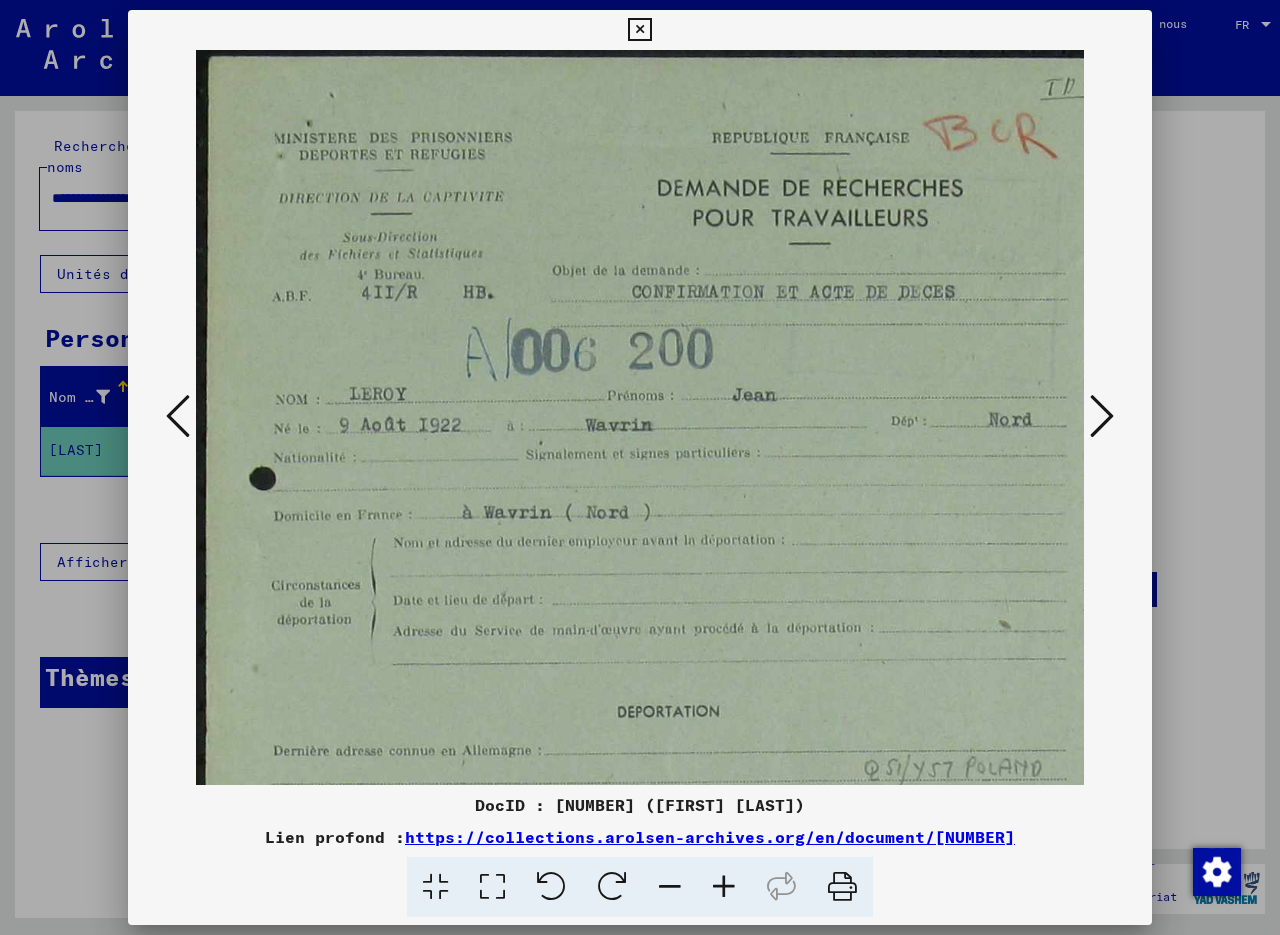 click at bounding box center [724, 887] 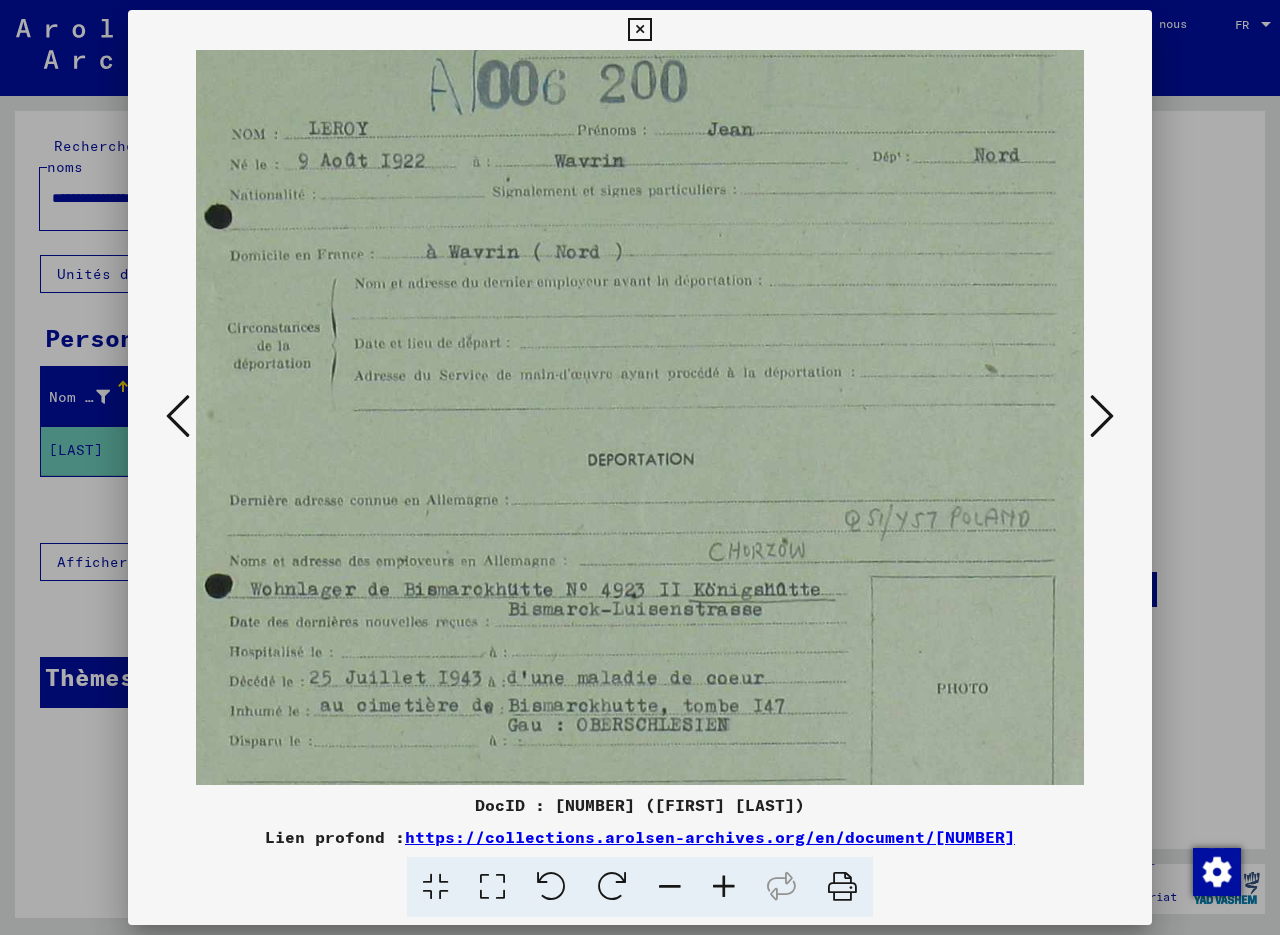 scroll, scrollTop: 282, scrollLeft: 47, axis: both 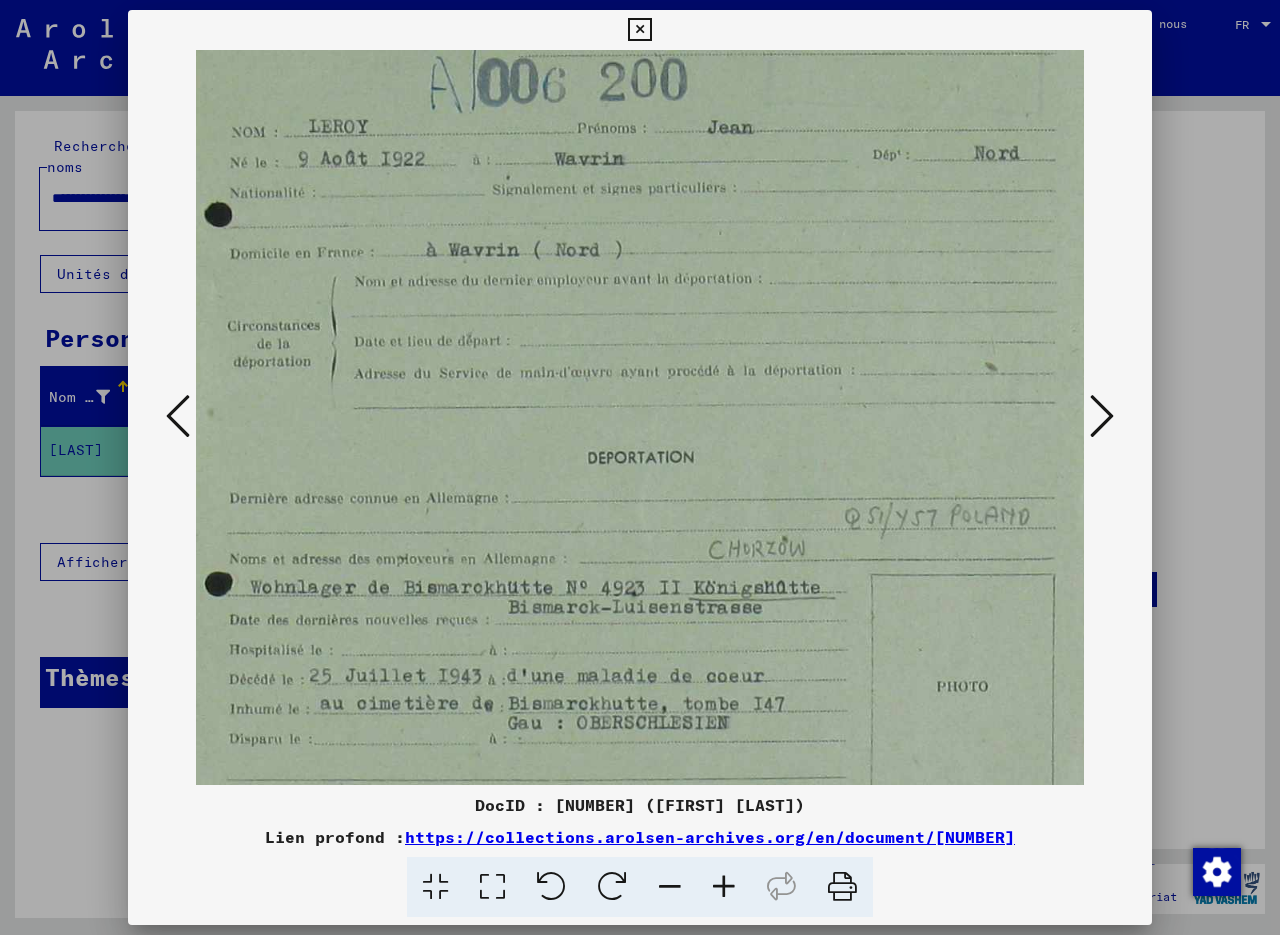 drag, startPoint x: 748, startPoint y: 535, endPoint x: 702, endPoint y: 255, distance: 283.75342 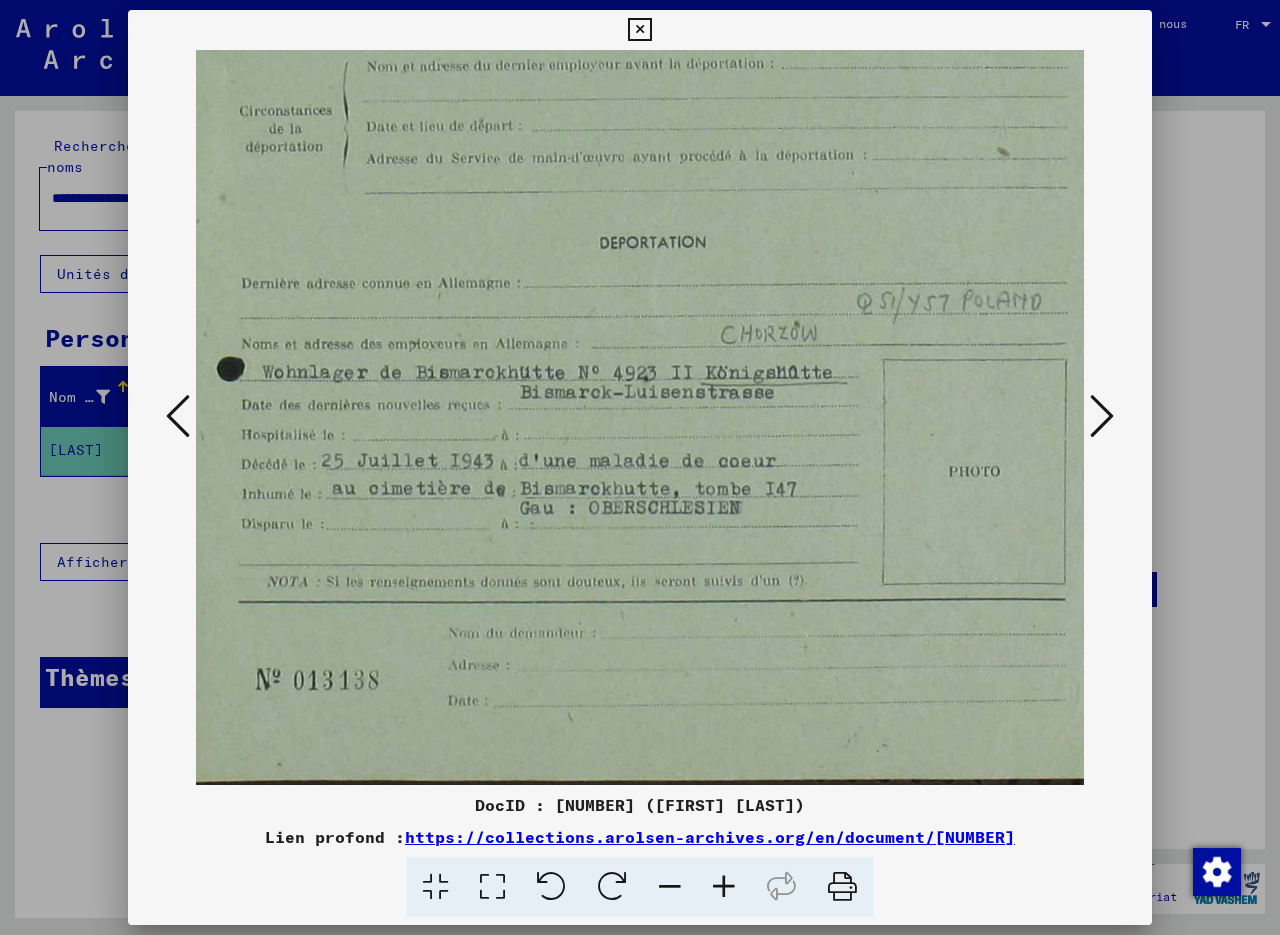 drag, startPoint x: 743, startPoint y: 547, endPoint x: 755, endPoint y: 339, distance: 208.34587 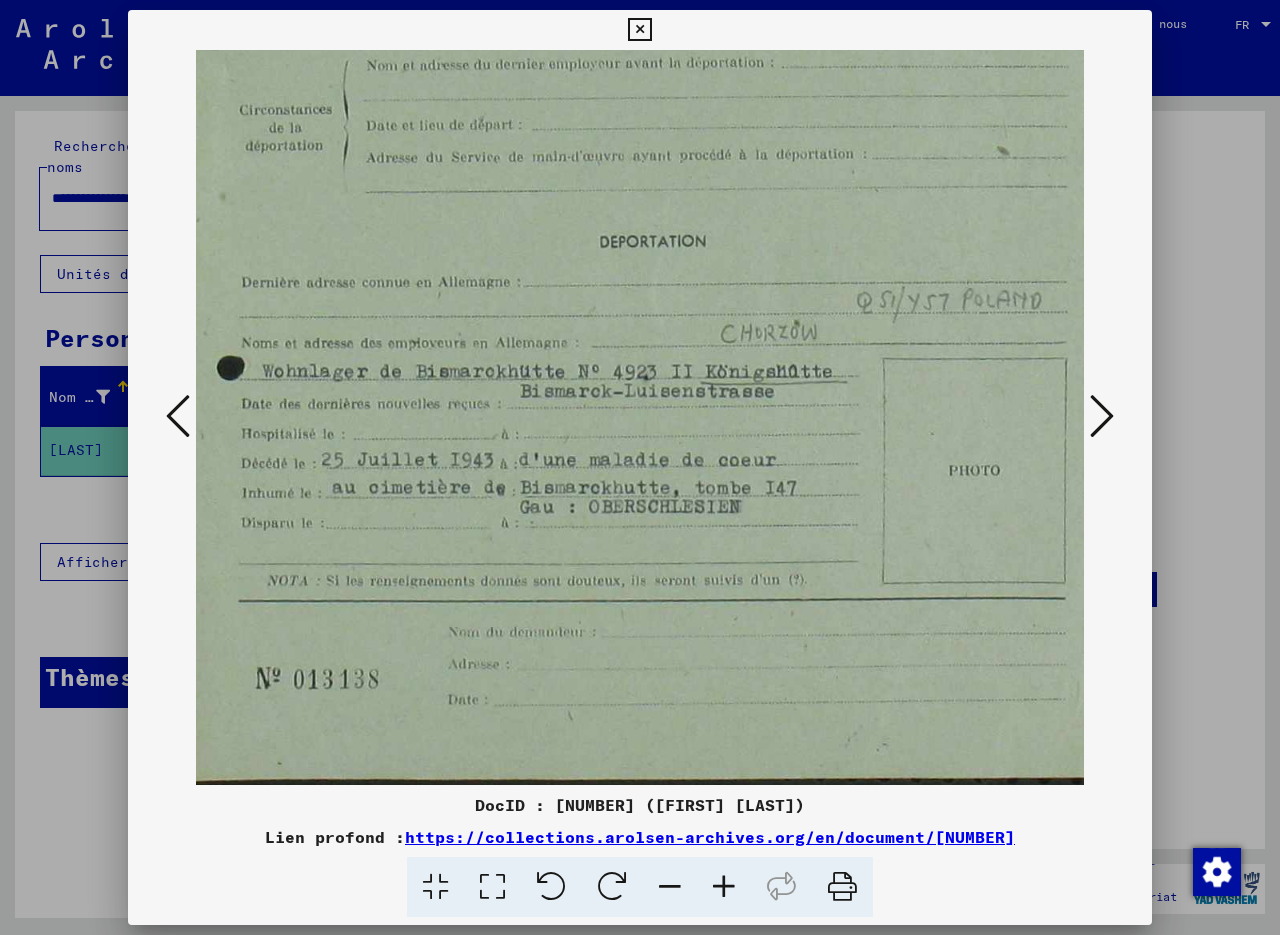 click at bounding box center [653, 169] 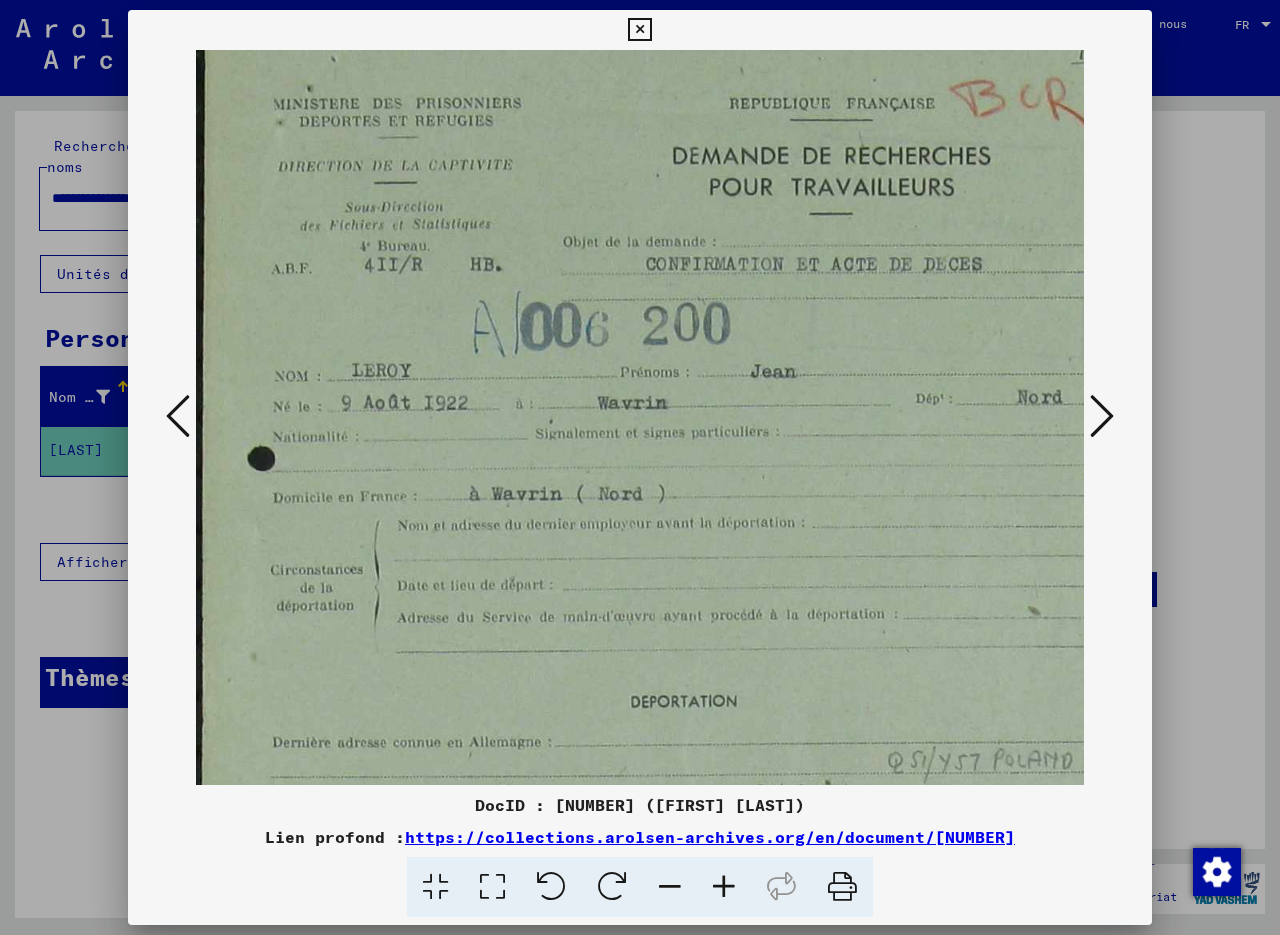 drag, startPoint x: 546, startPoint y: 376, endPoint x: 654, endPoint y: 831, distance: 467.64197 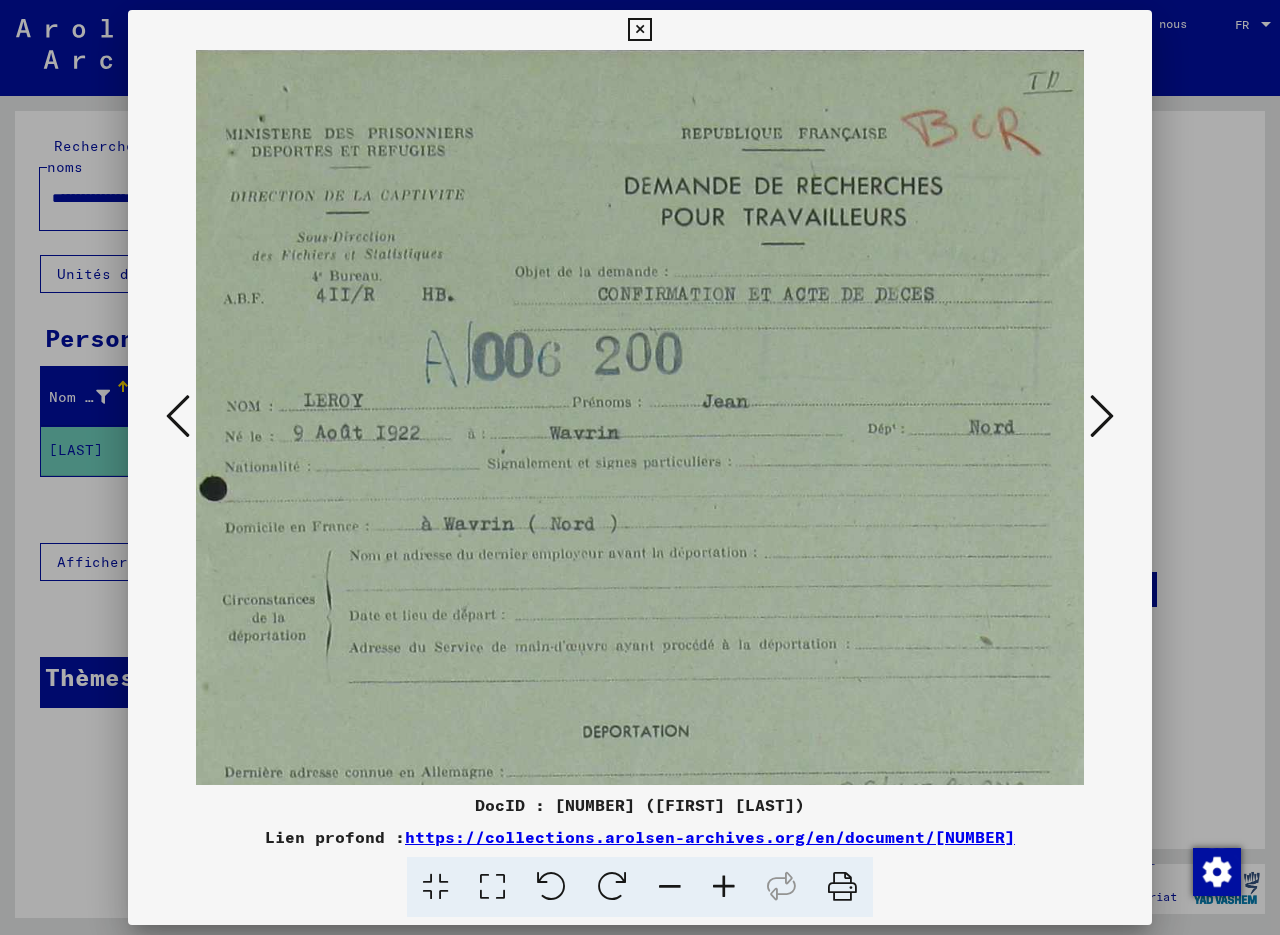 scroll, scrollTop: 8, scrollLeft: 51, axis: both 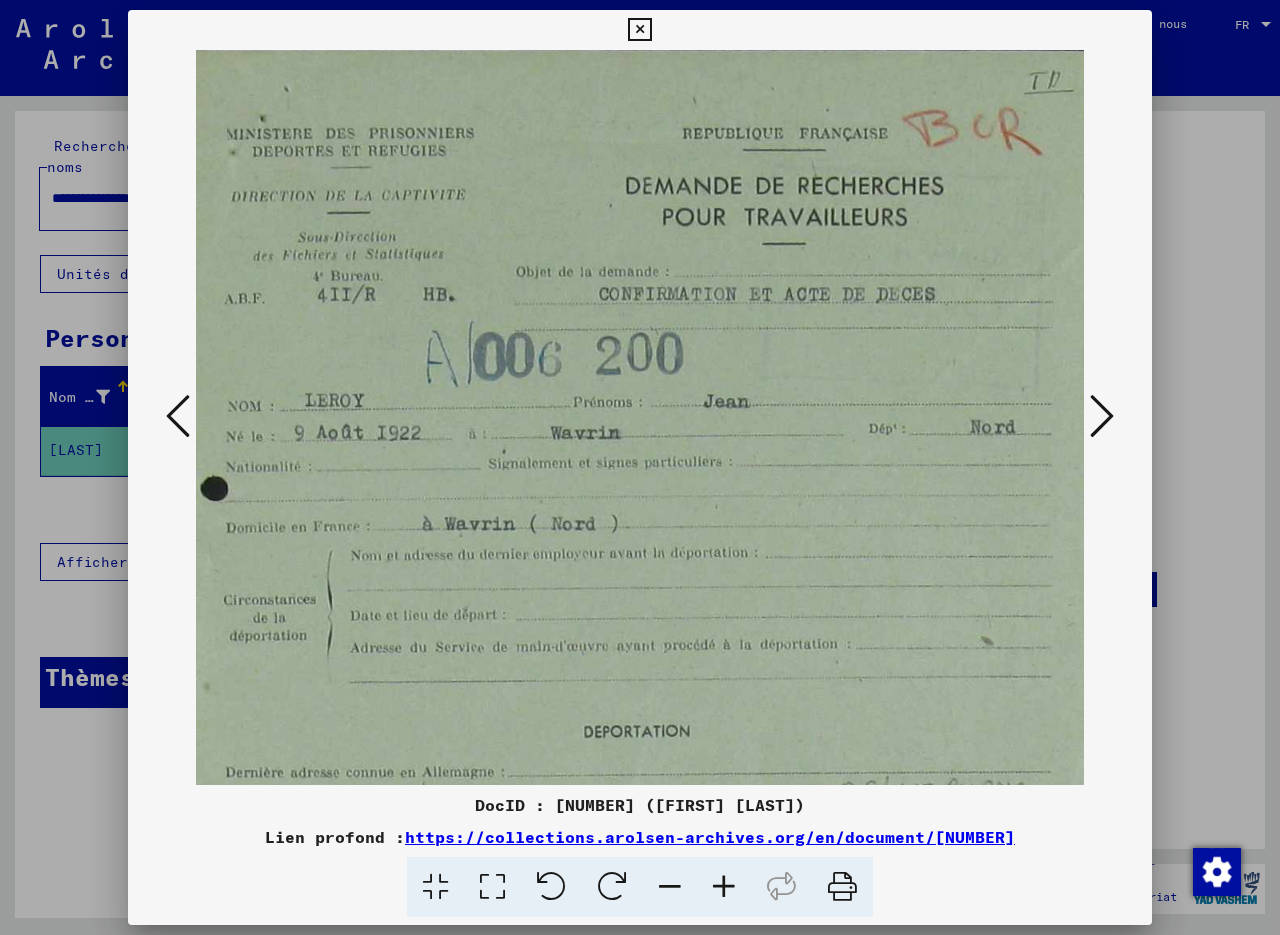 drag, startPoint x: 718, startPoint y: 498, endPoint x: 673, endPoint y: 633, distance: 142.30249 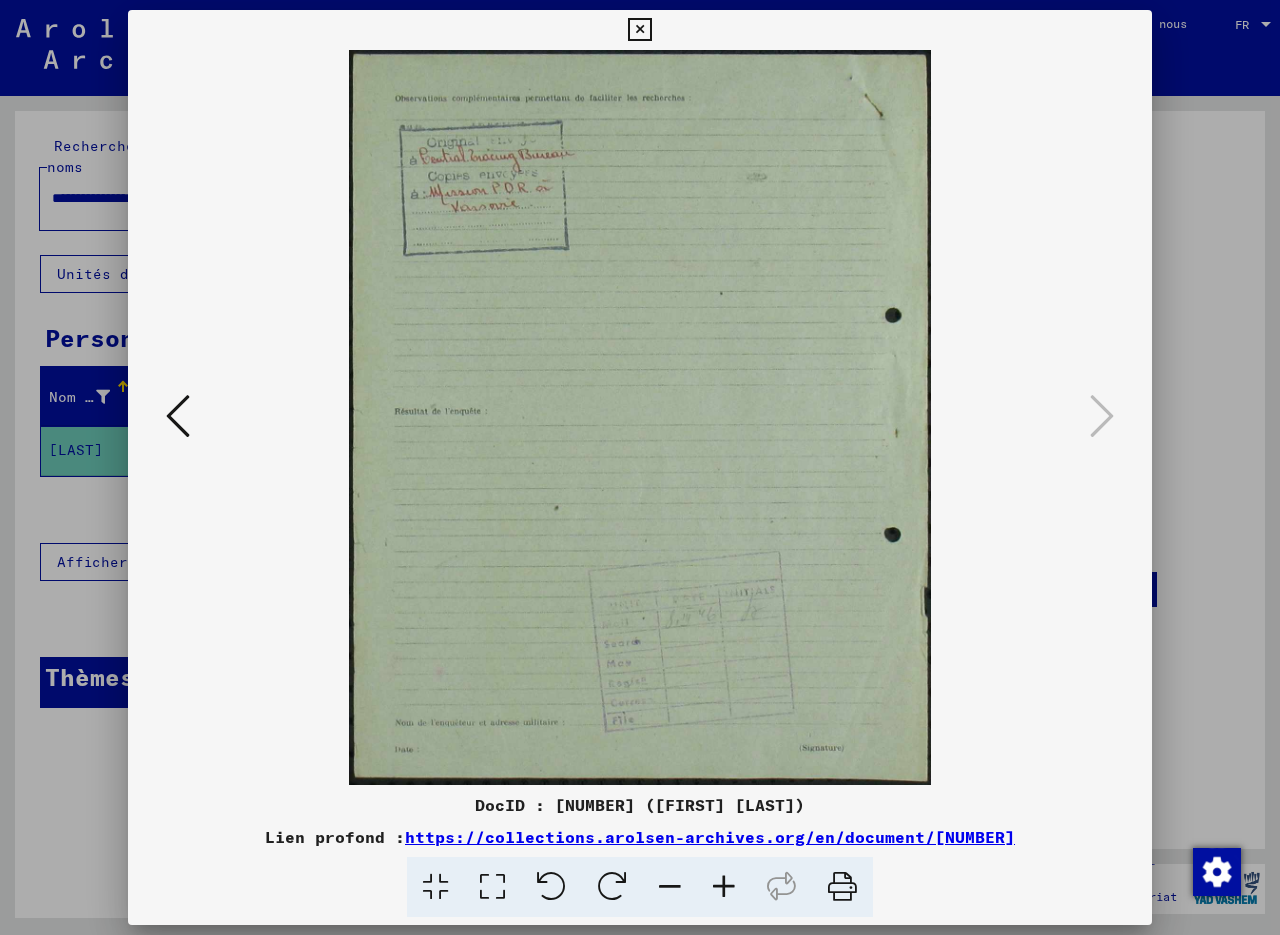 scroll, scrollTop: 0, scrollLeft: 0, axis: both 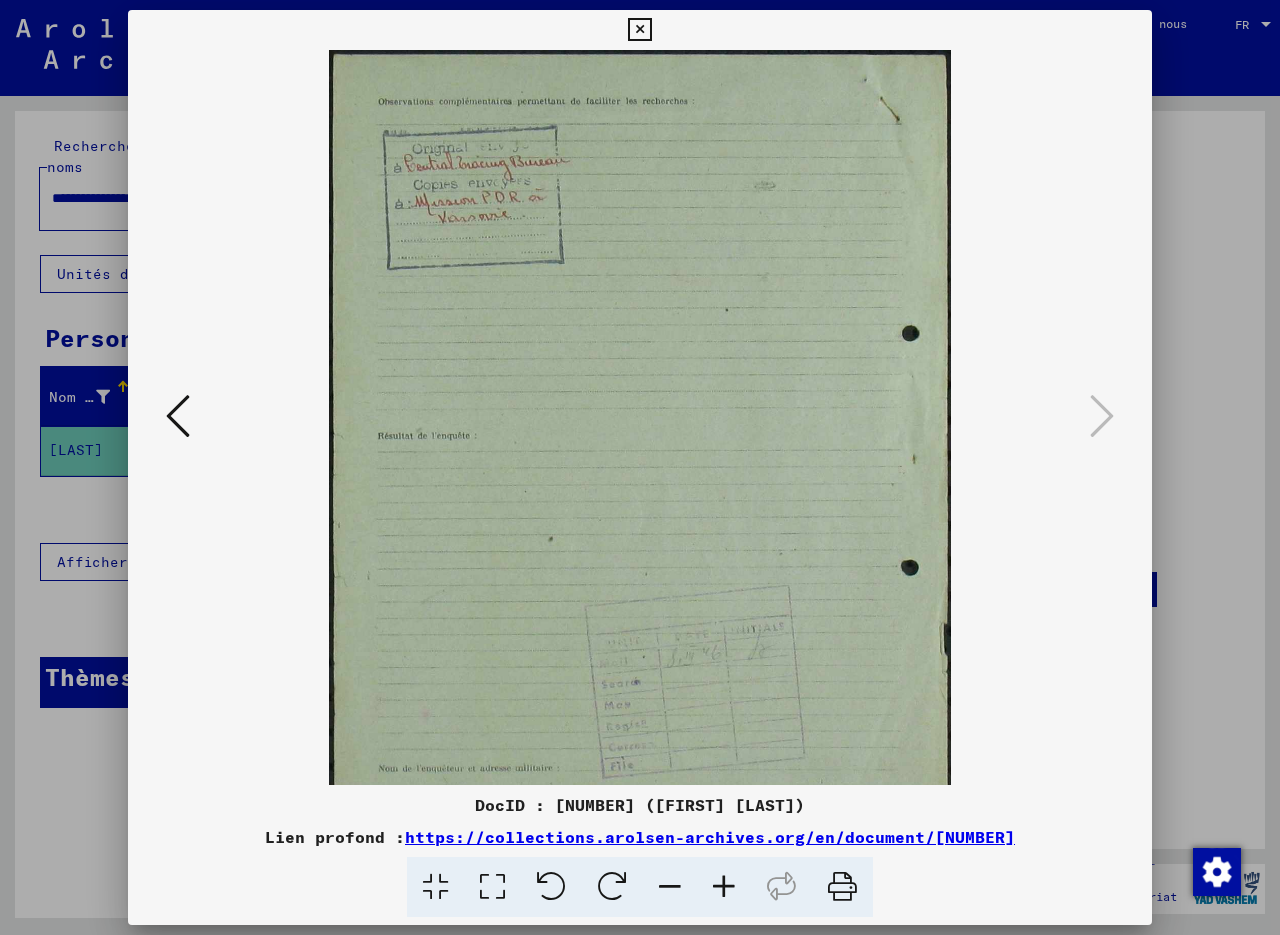click at bounding box center (724, 887) 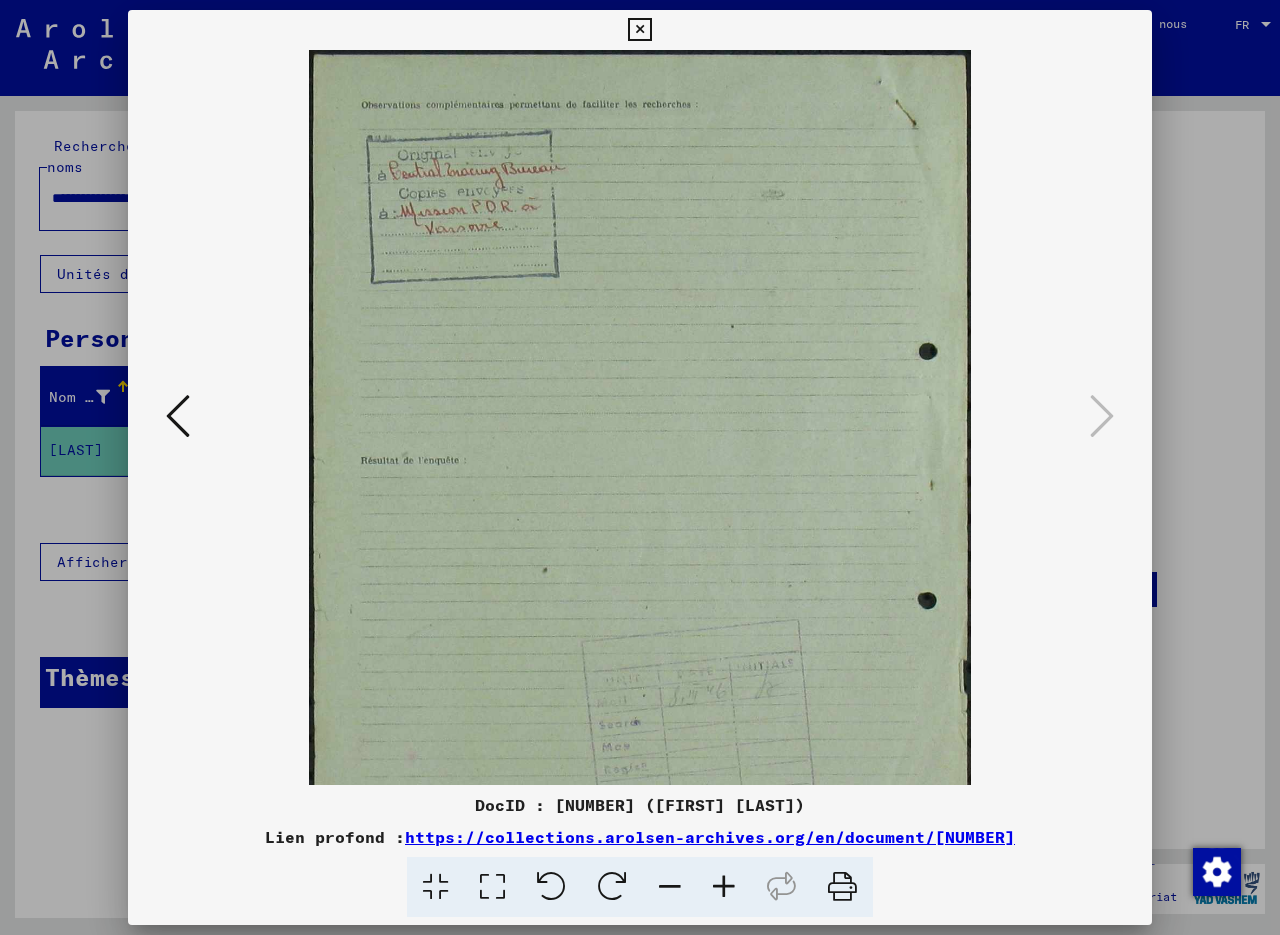 click at bounding box center [724, 887] 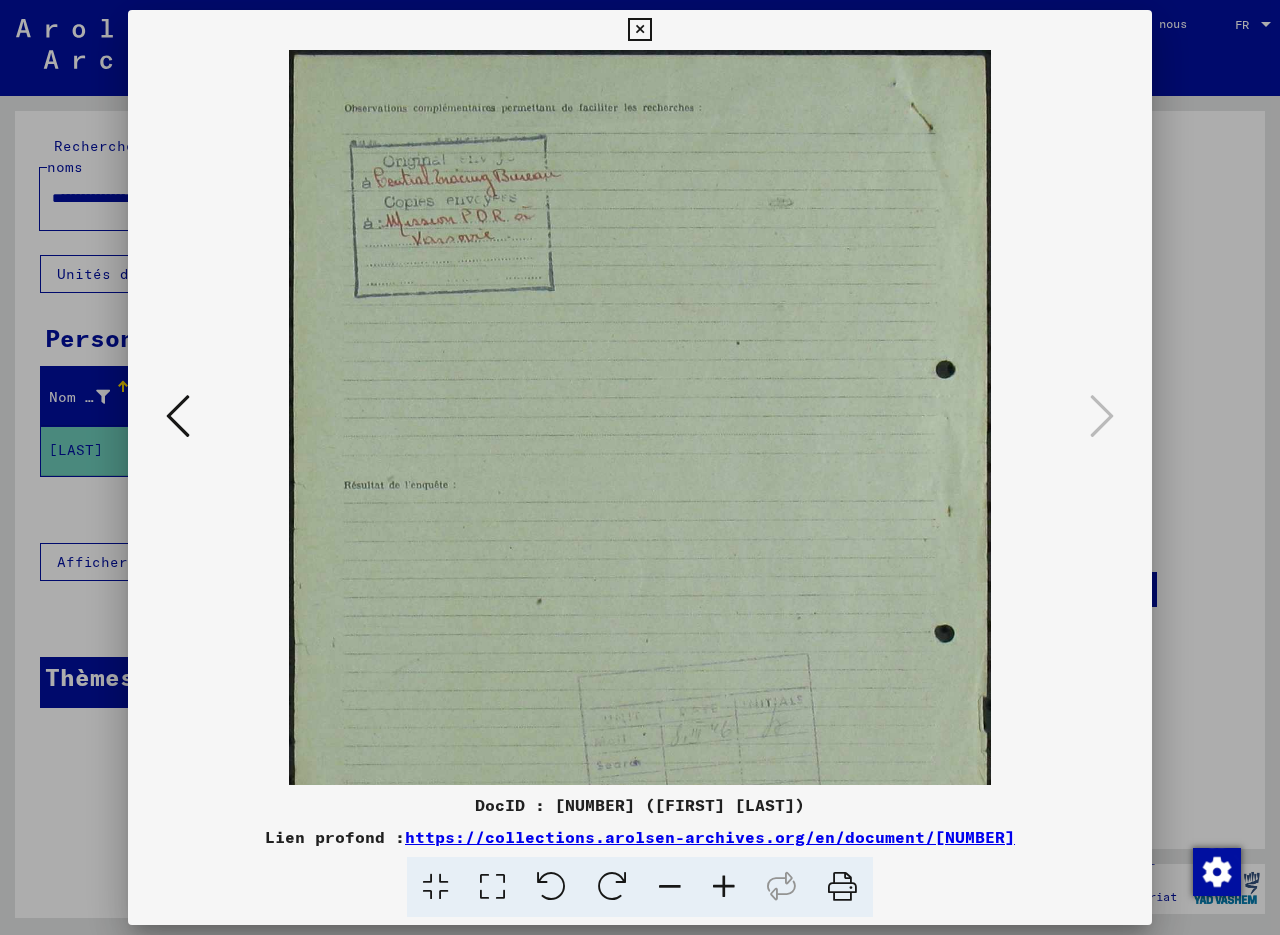 click at bounding box center (724, 887) 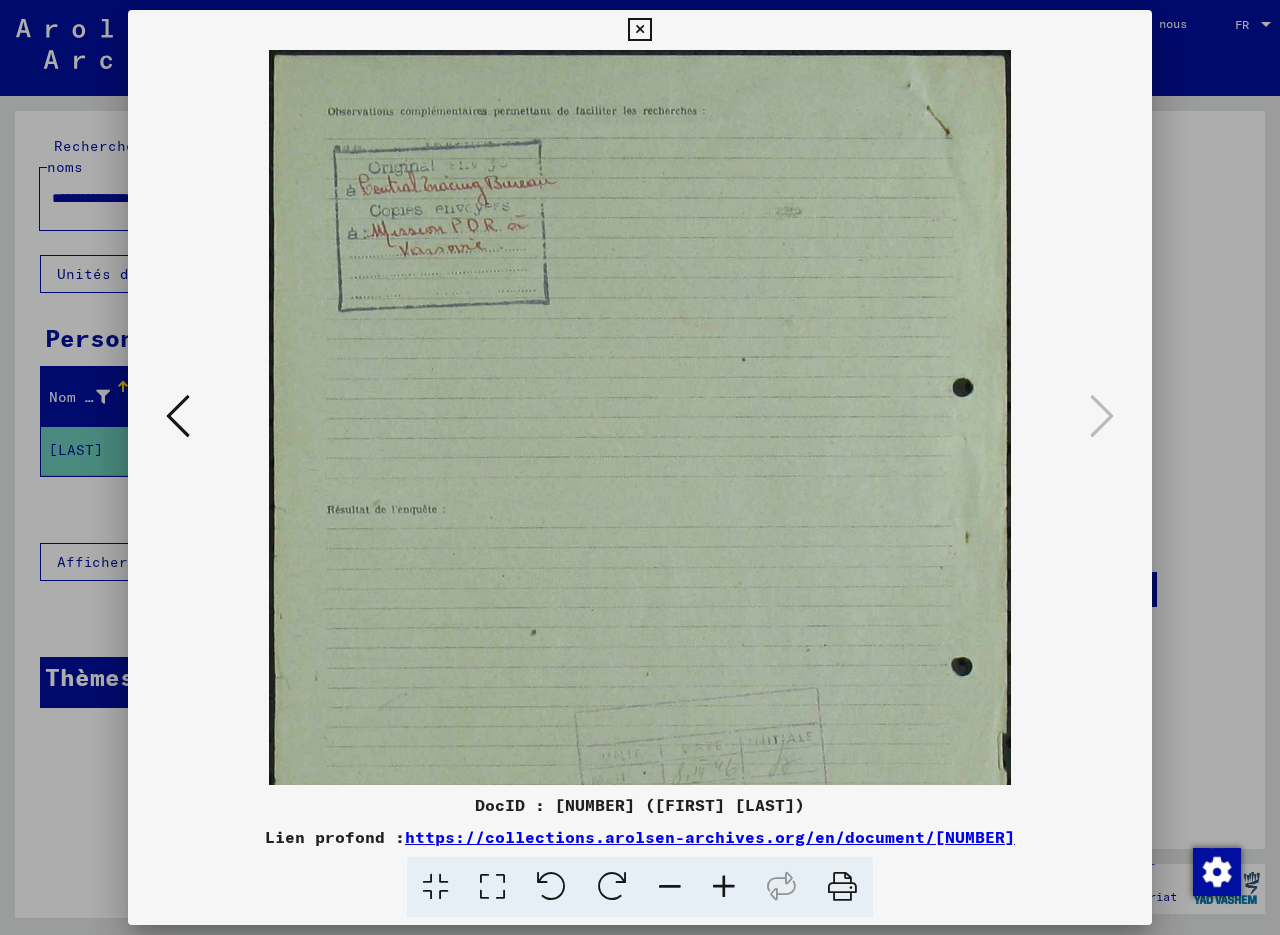 click at bounding box center [724, 887] 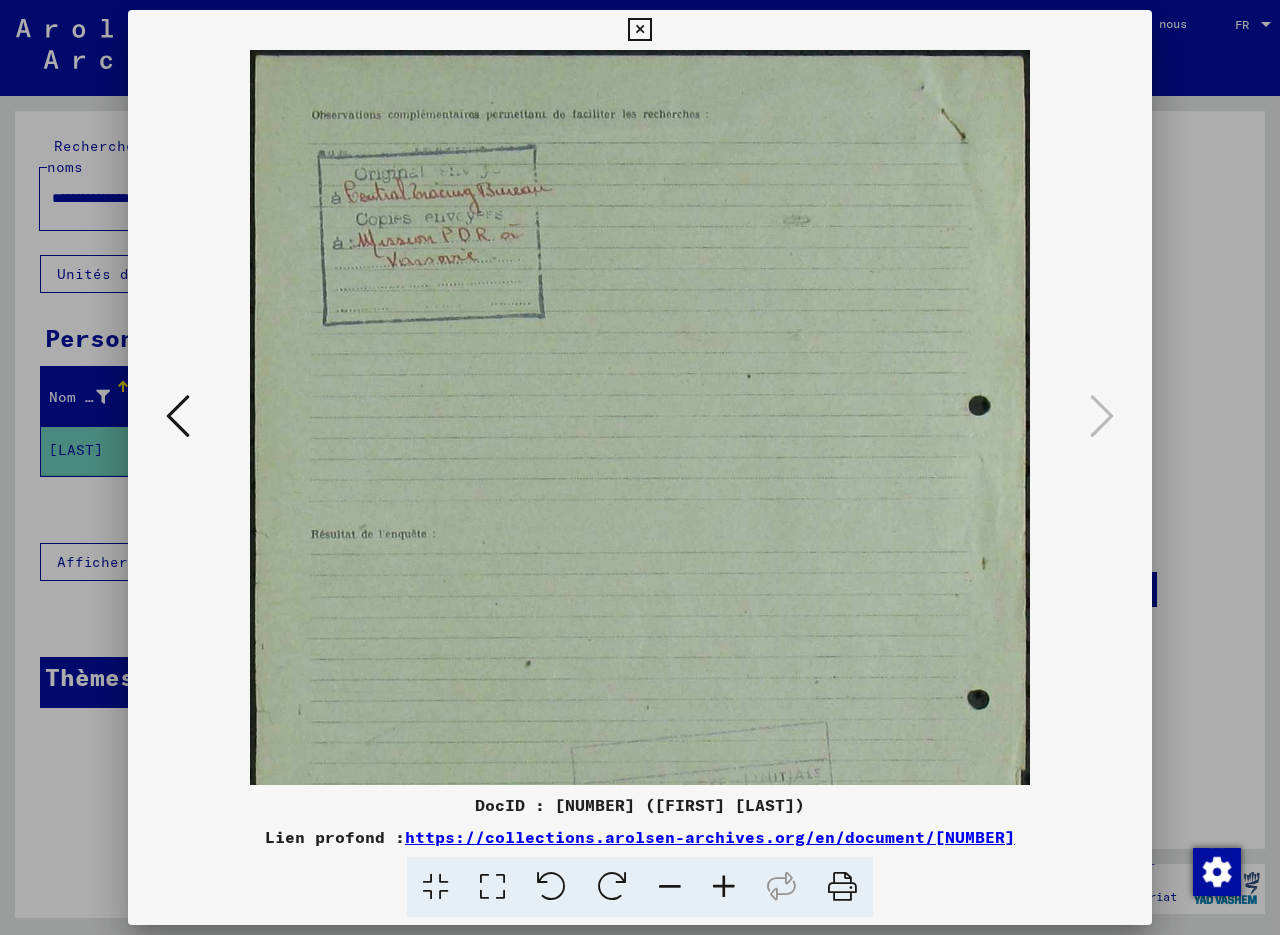 click at bounding box center [724, 887] 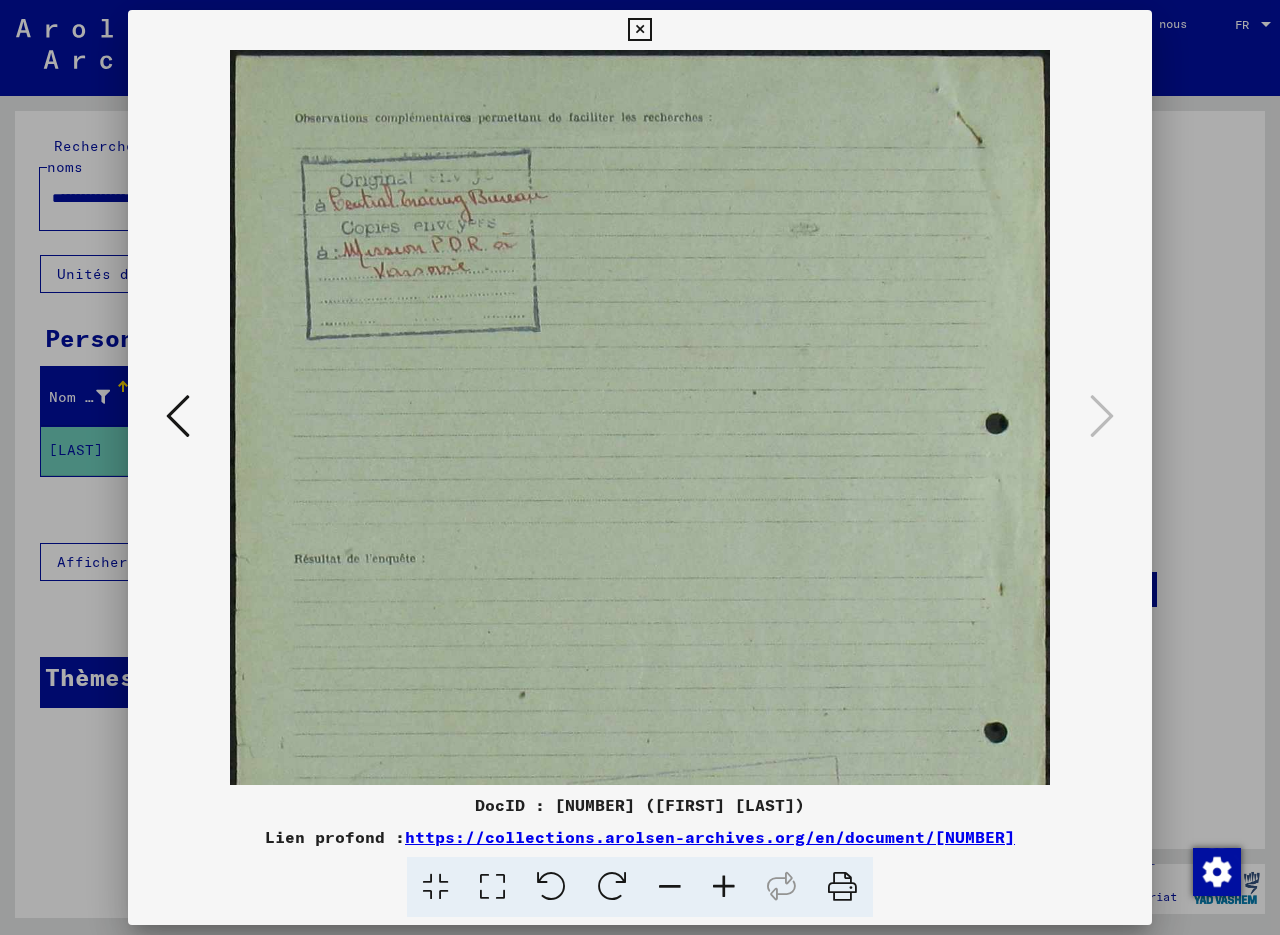 click at bounding box center (724, 887) 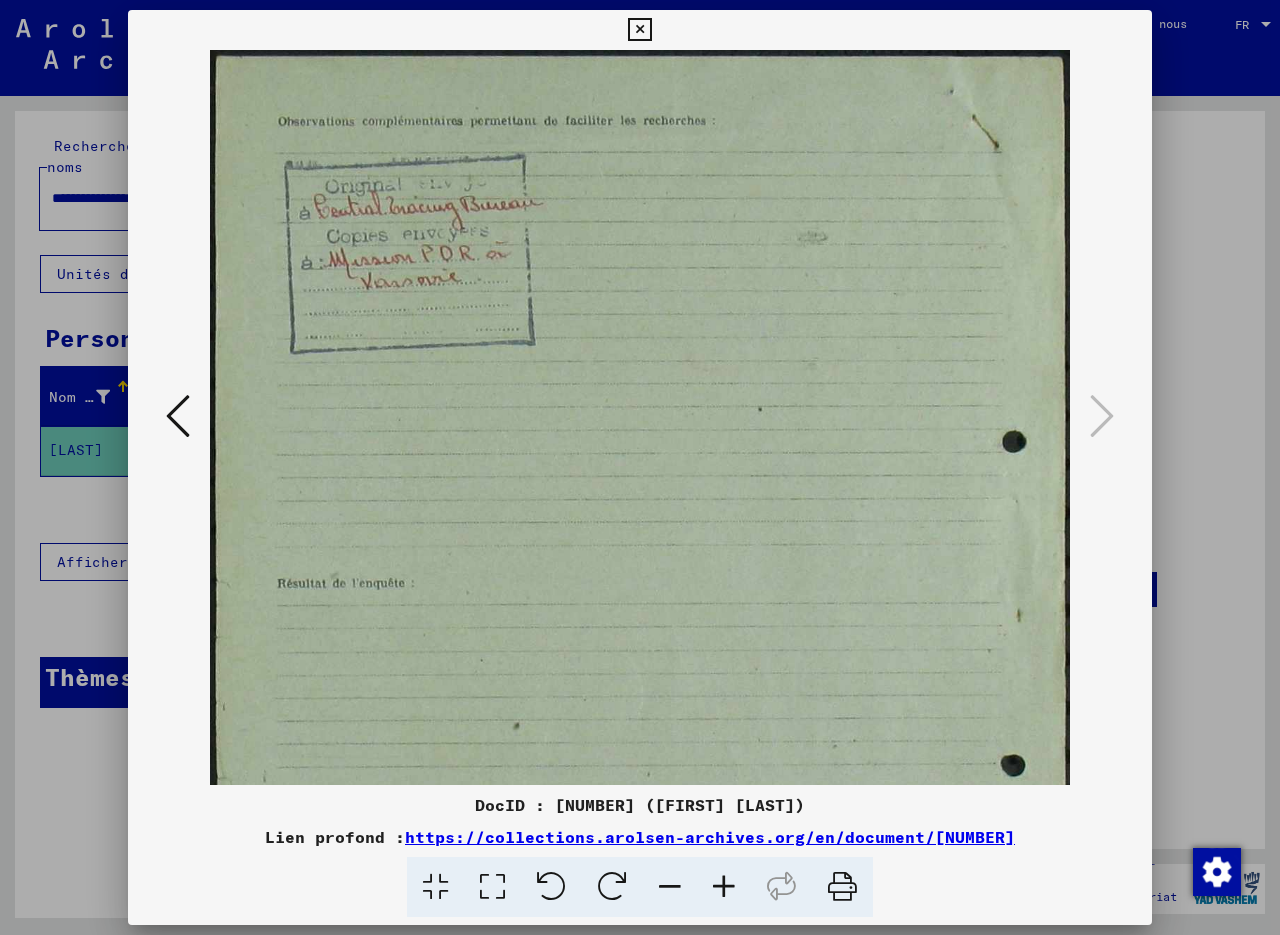 click at bounding box center [724, 887] 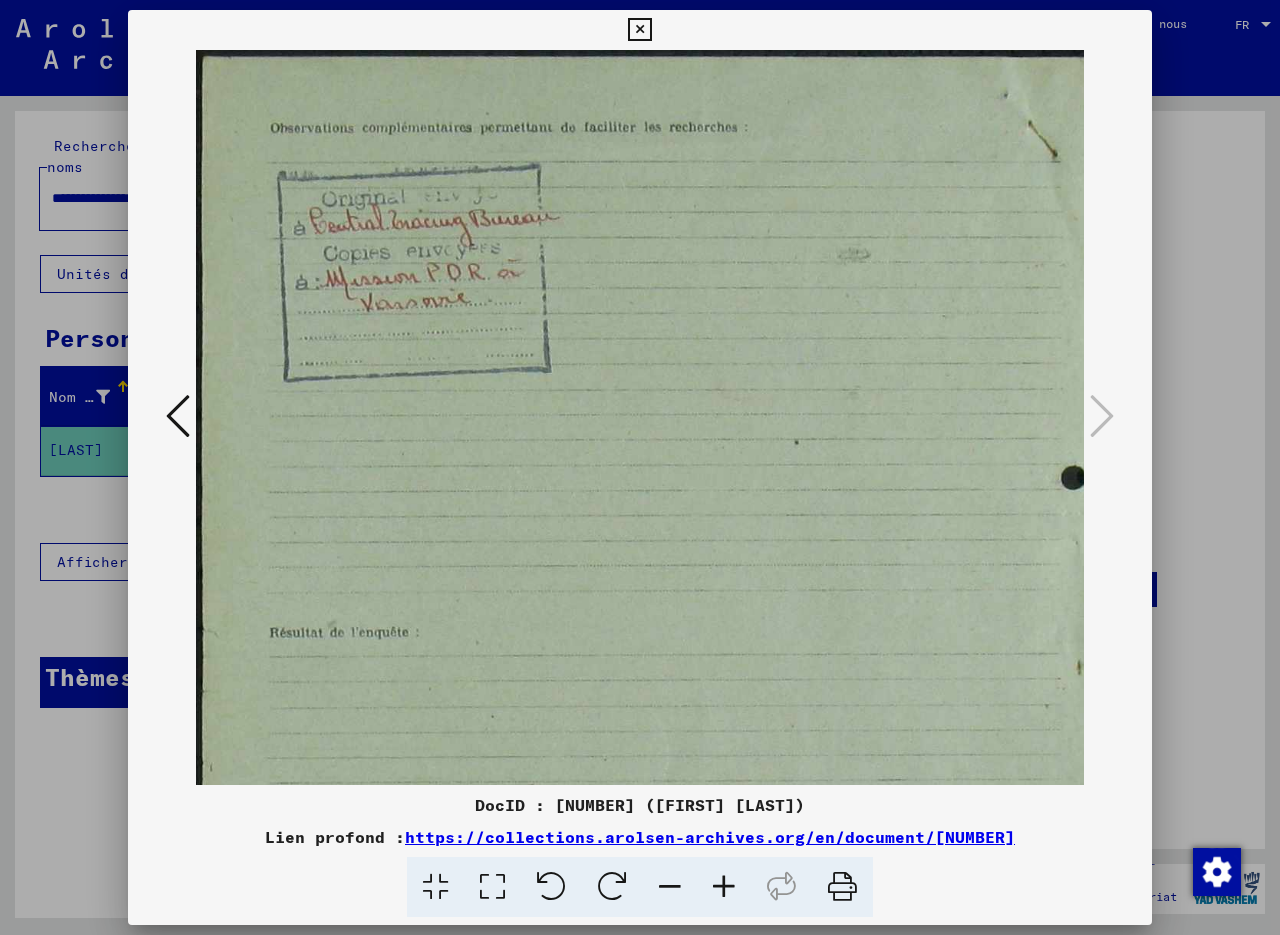 click at bounding box center (724, 887) 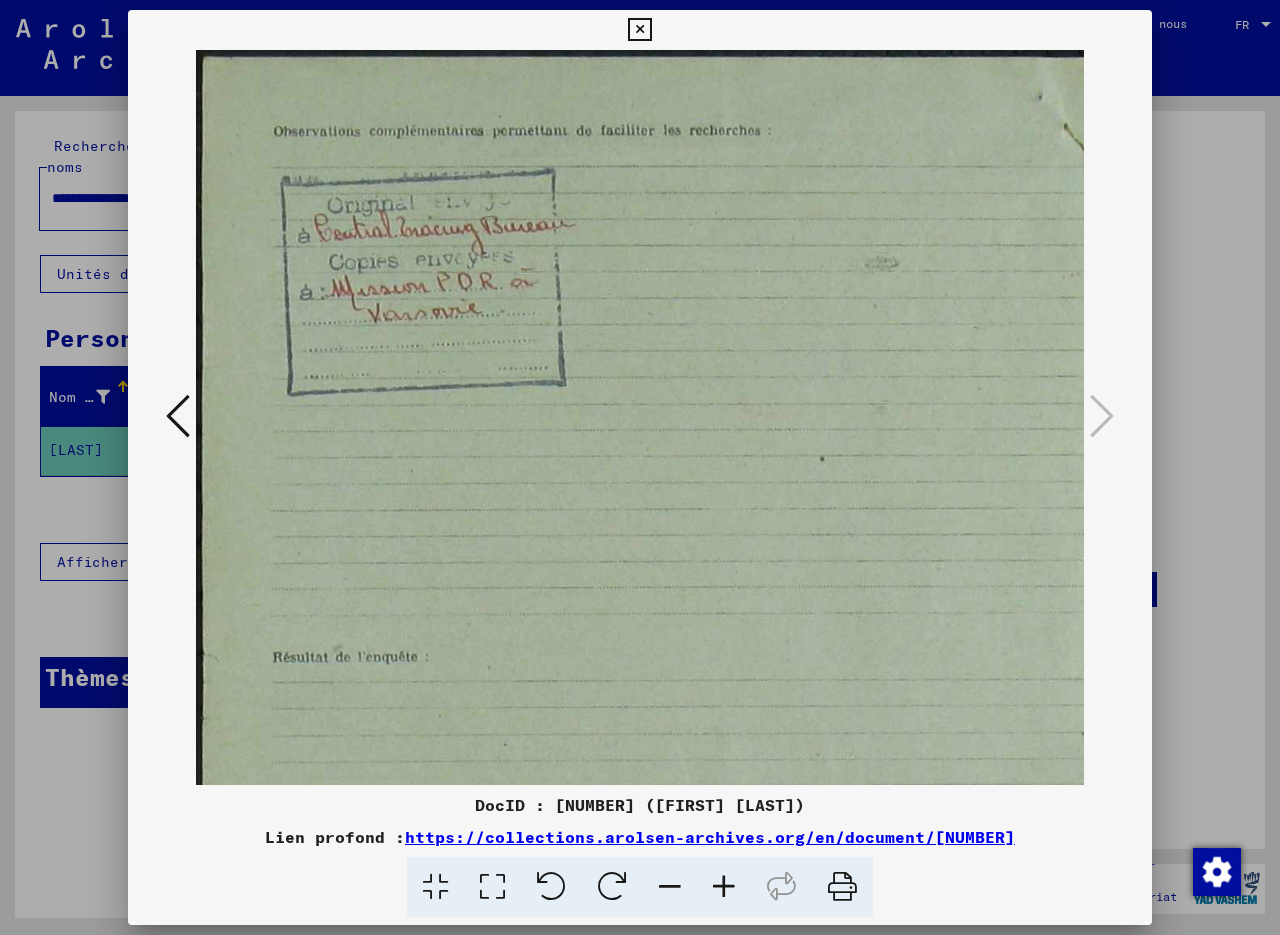 click at bounding box center (724, 887) 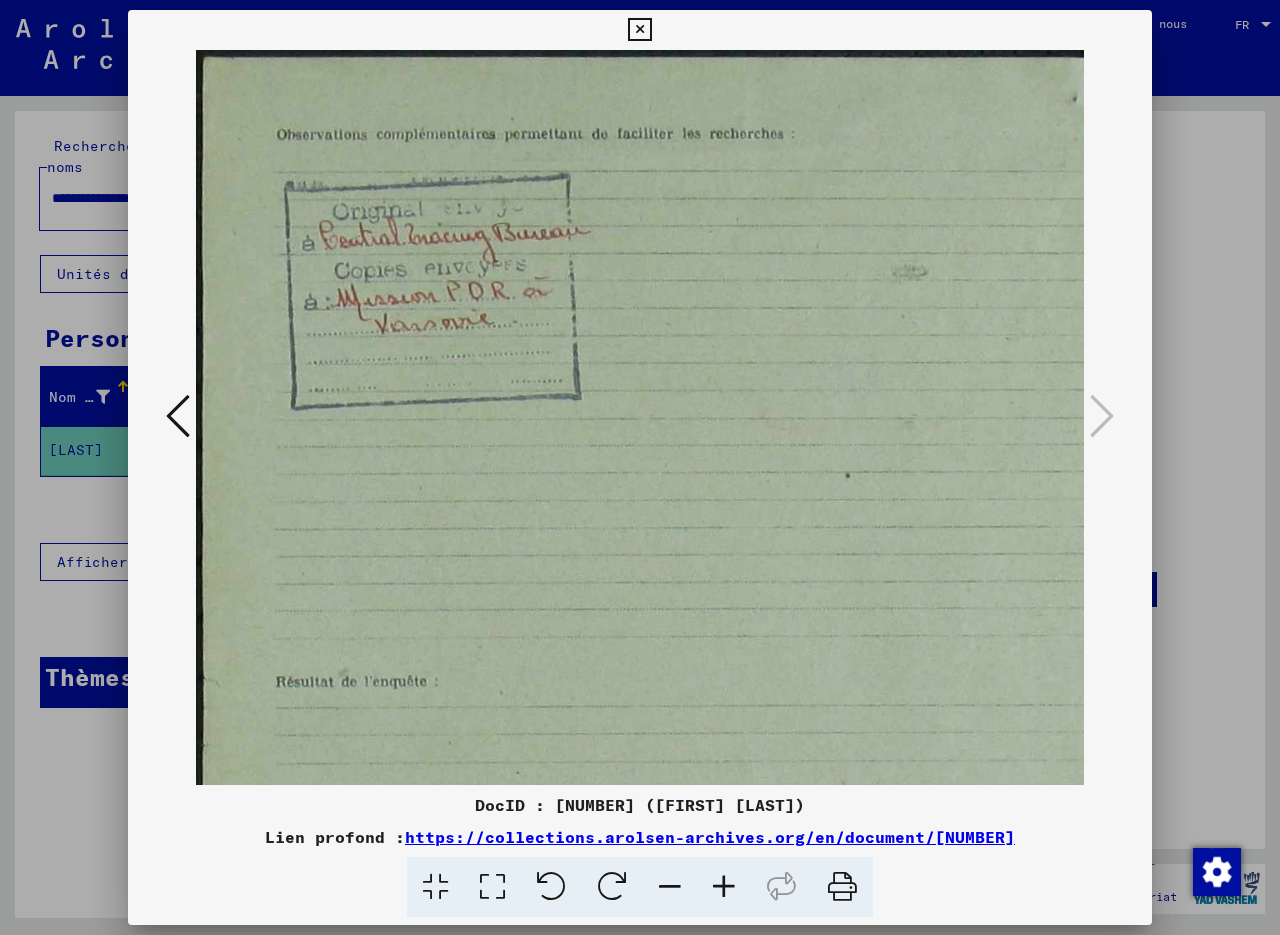 click at bounding box center (724, 887) 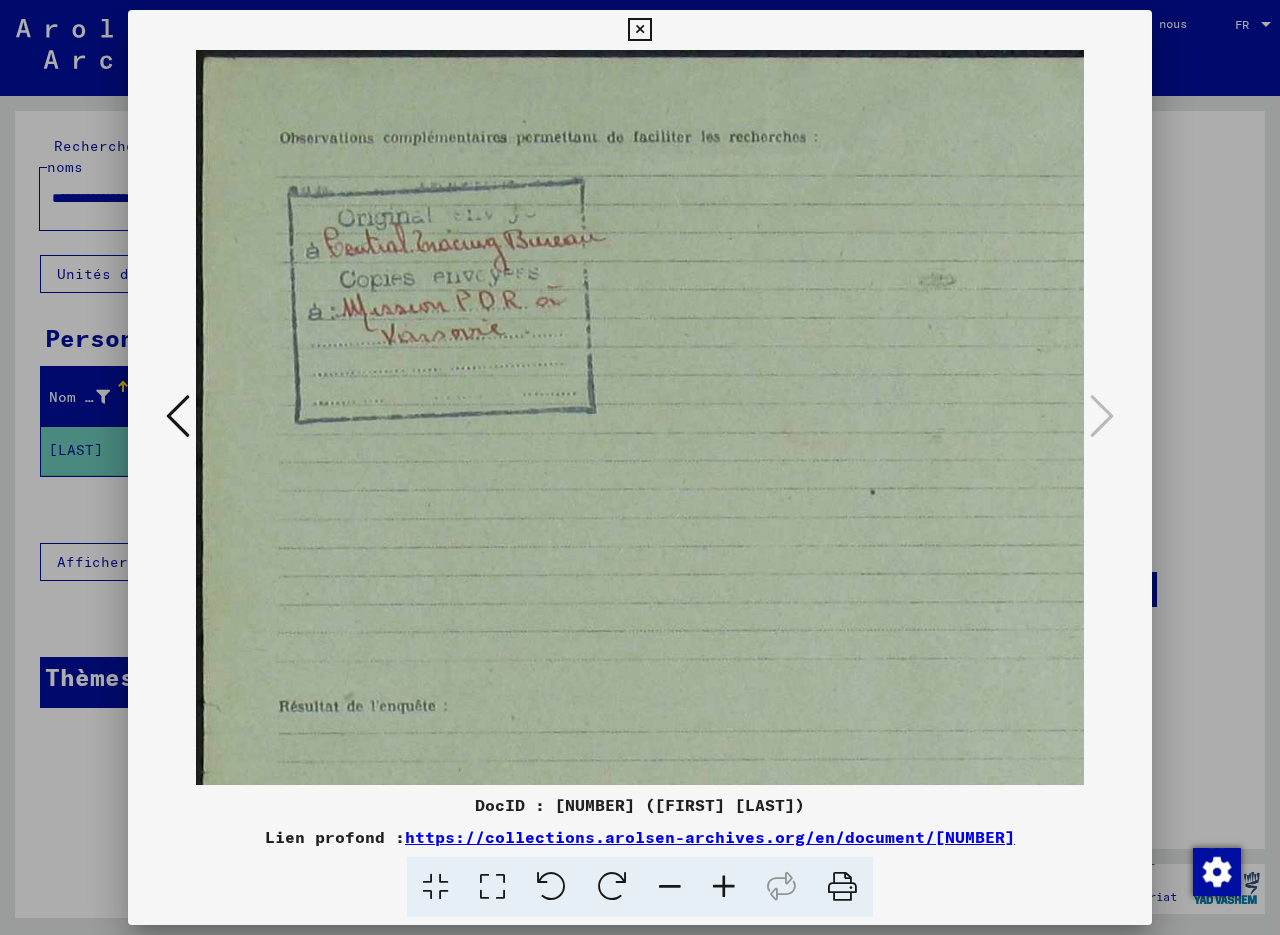 click at bounding box center [724, 887] 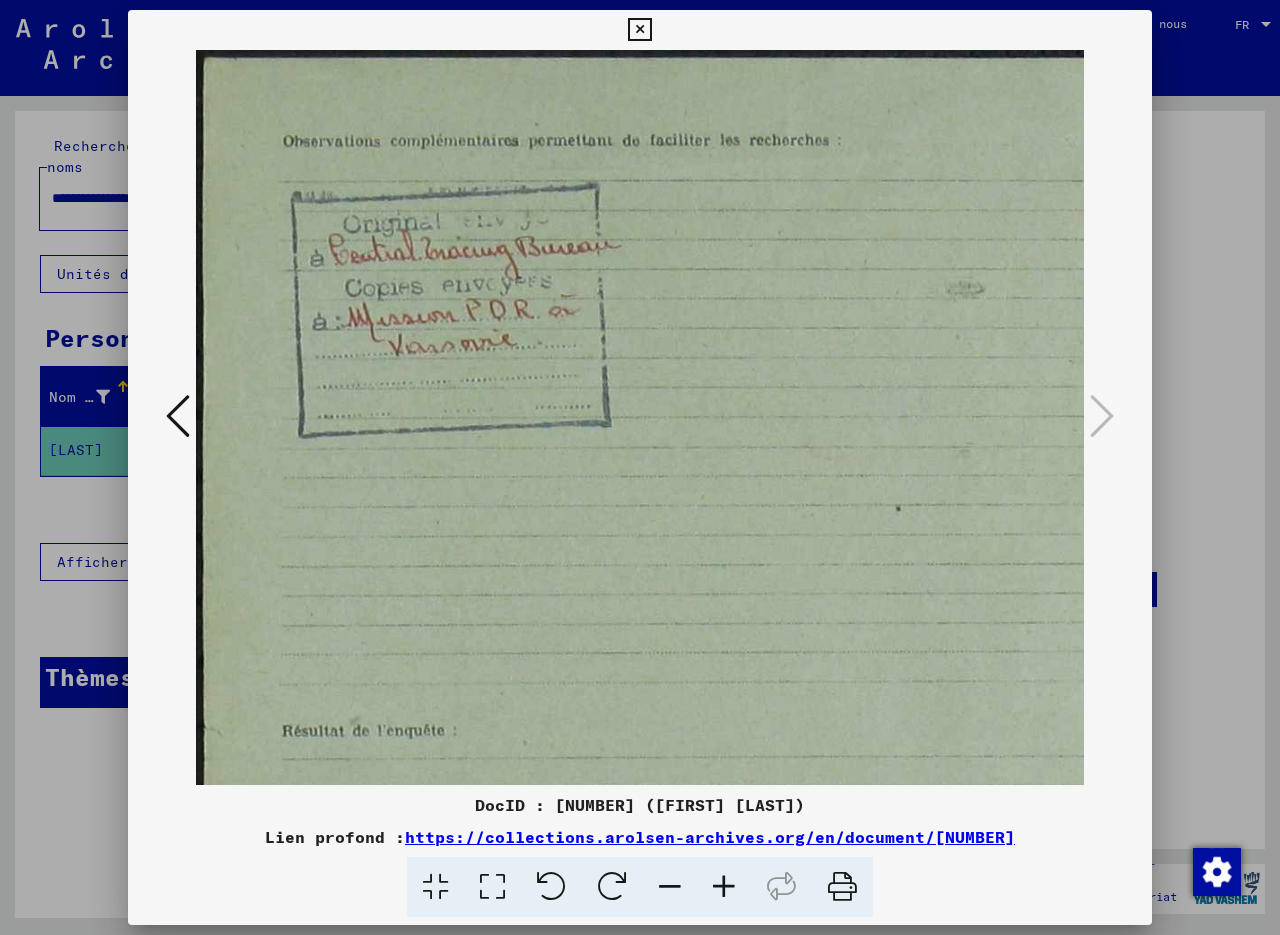 click at bounding box center (724, 887) 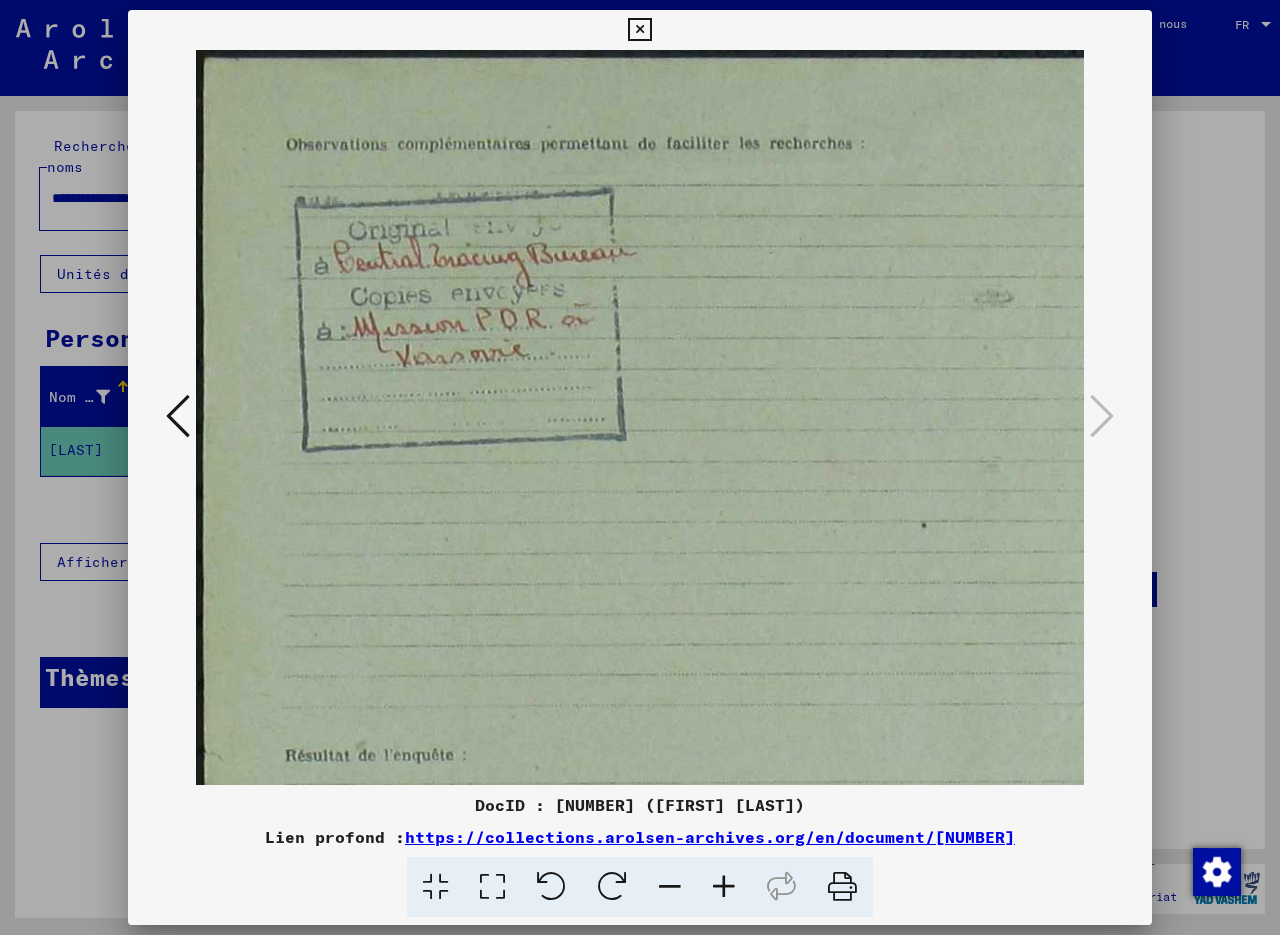 click at bounding box center (178, 416) 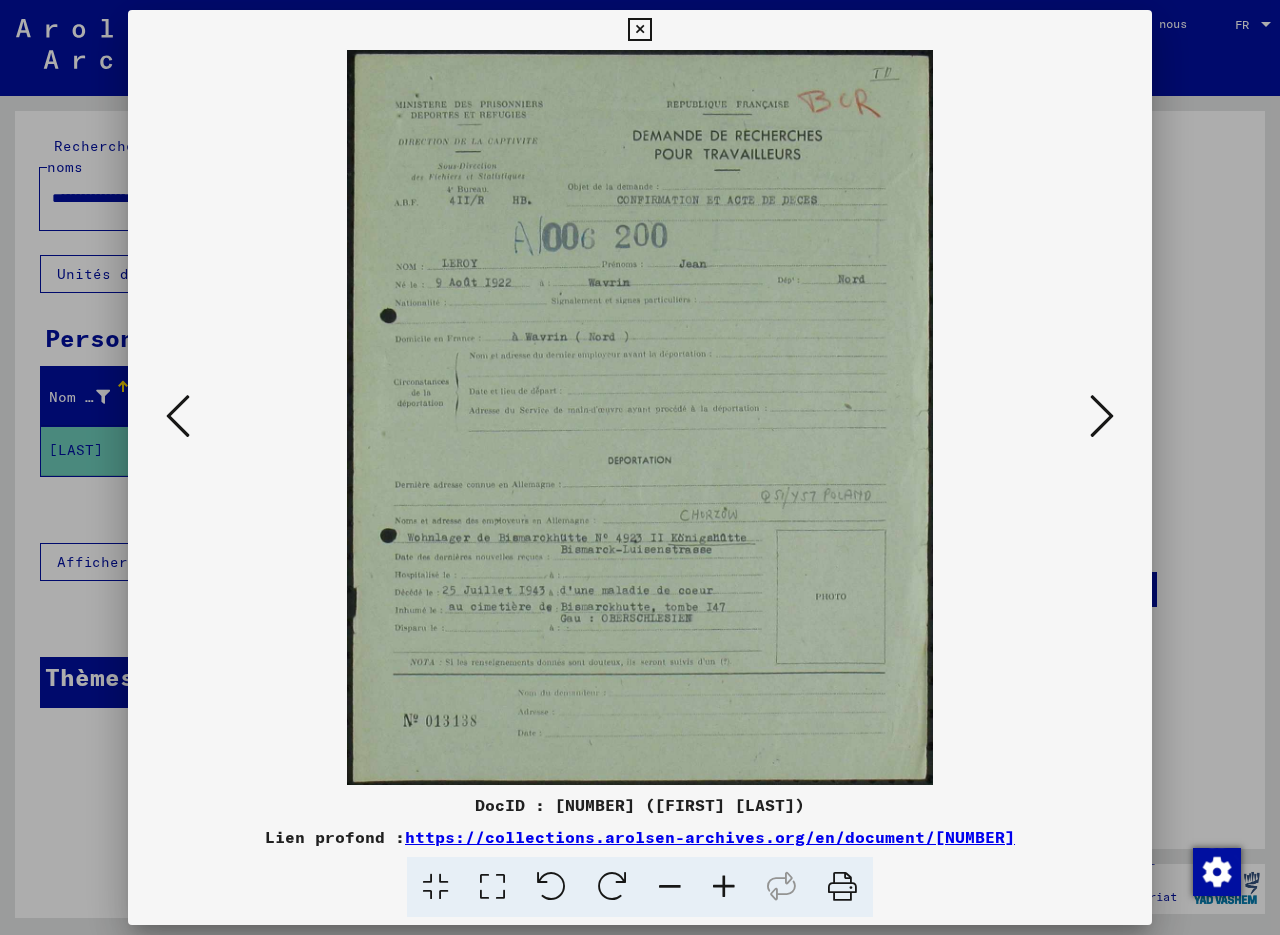 click at bounding box center [178, 416] 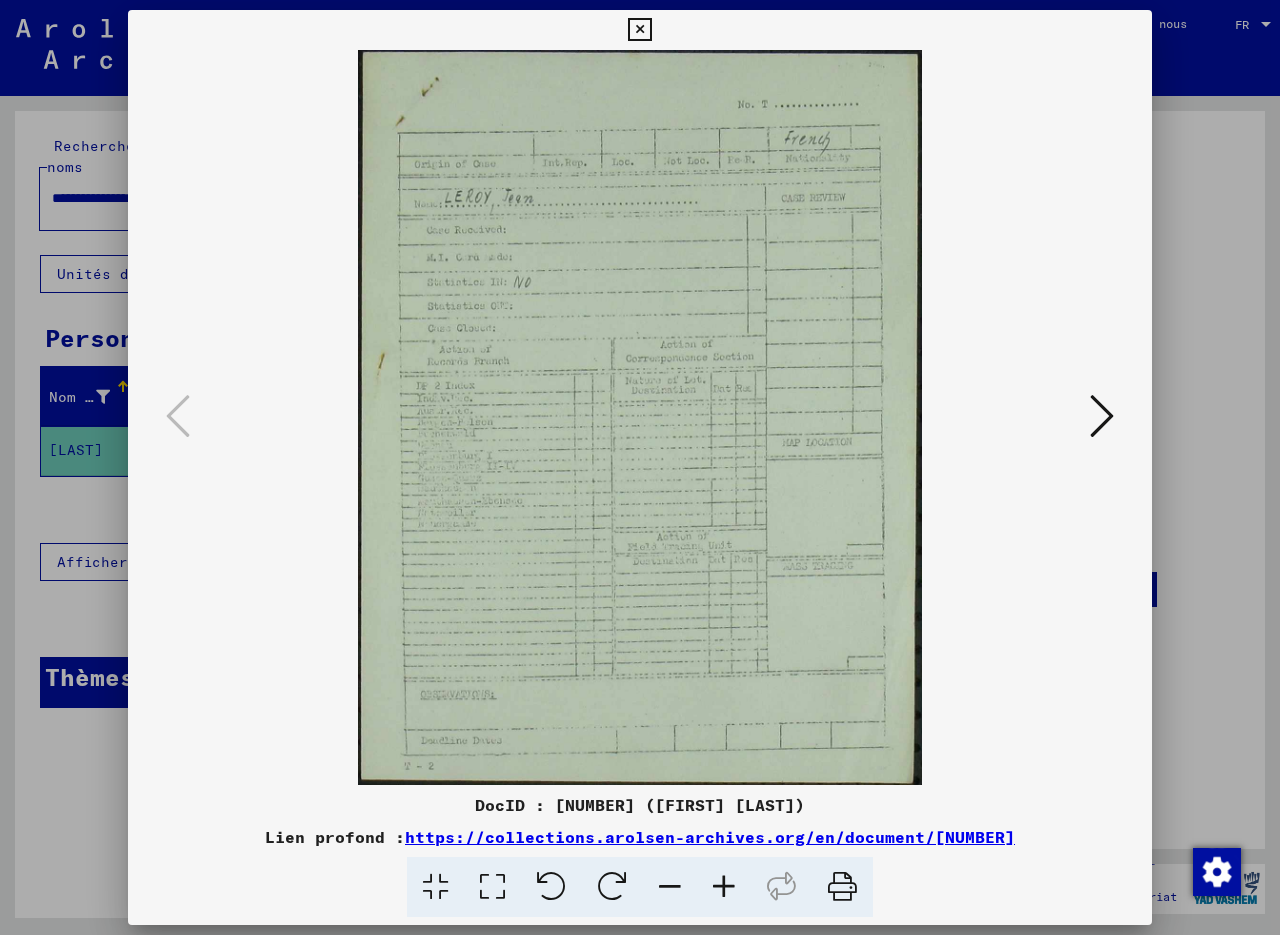 drag, startPoint x: 38, startPoint y: 866, endPoint x: 83, endPoint y: 761, distance: 114.236595 